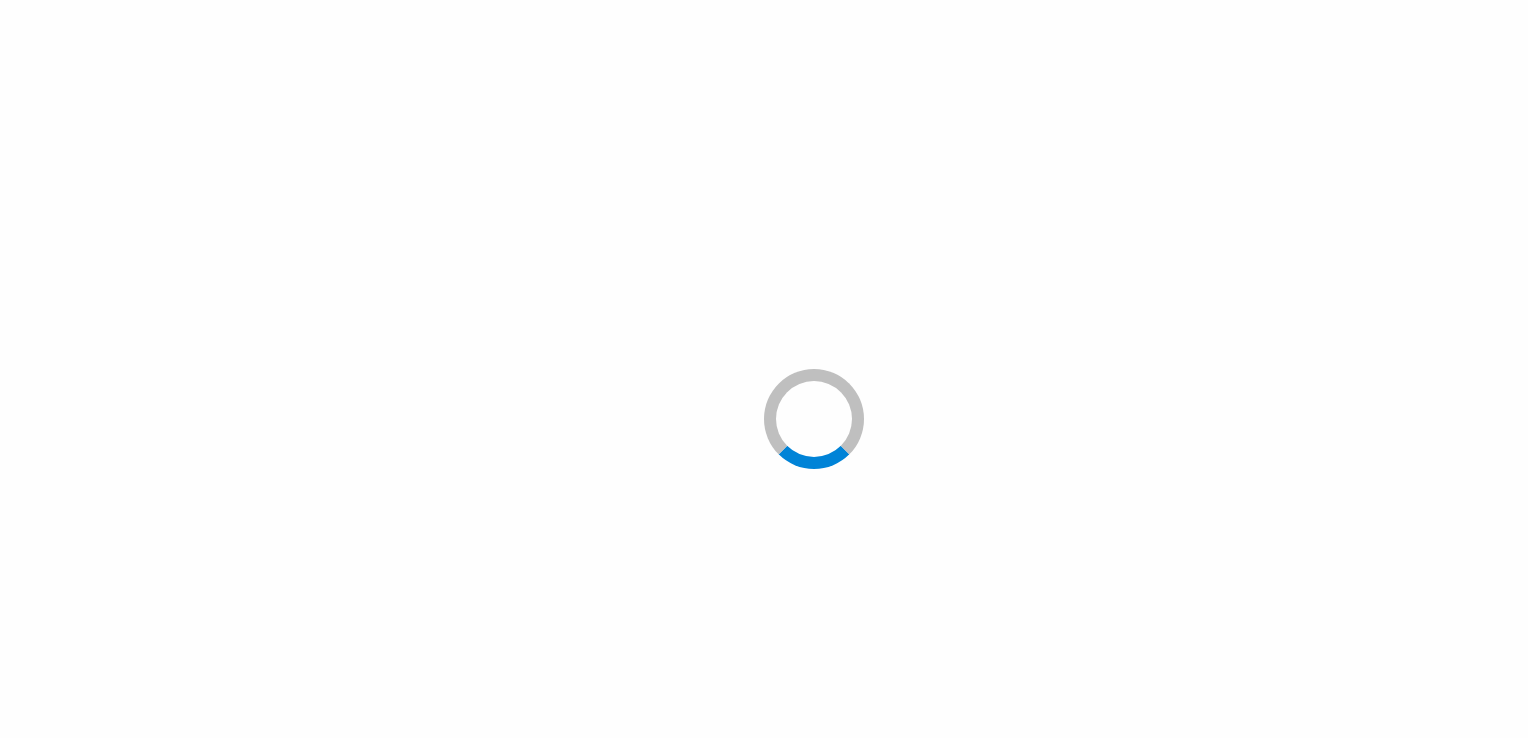 scroll, scrollTop: 0, scrollLeft: 0, axis: both 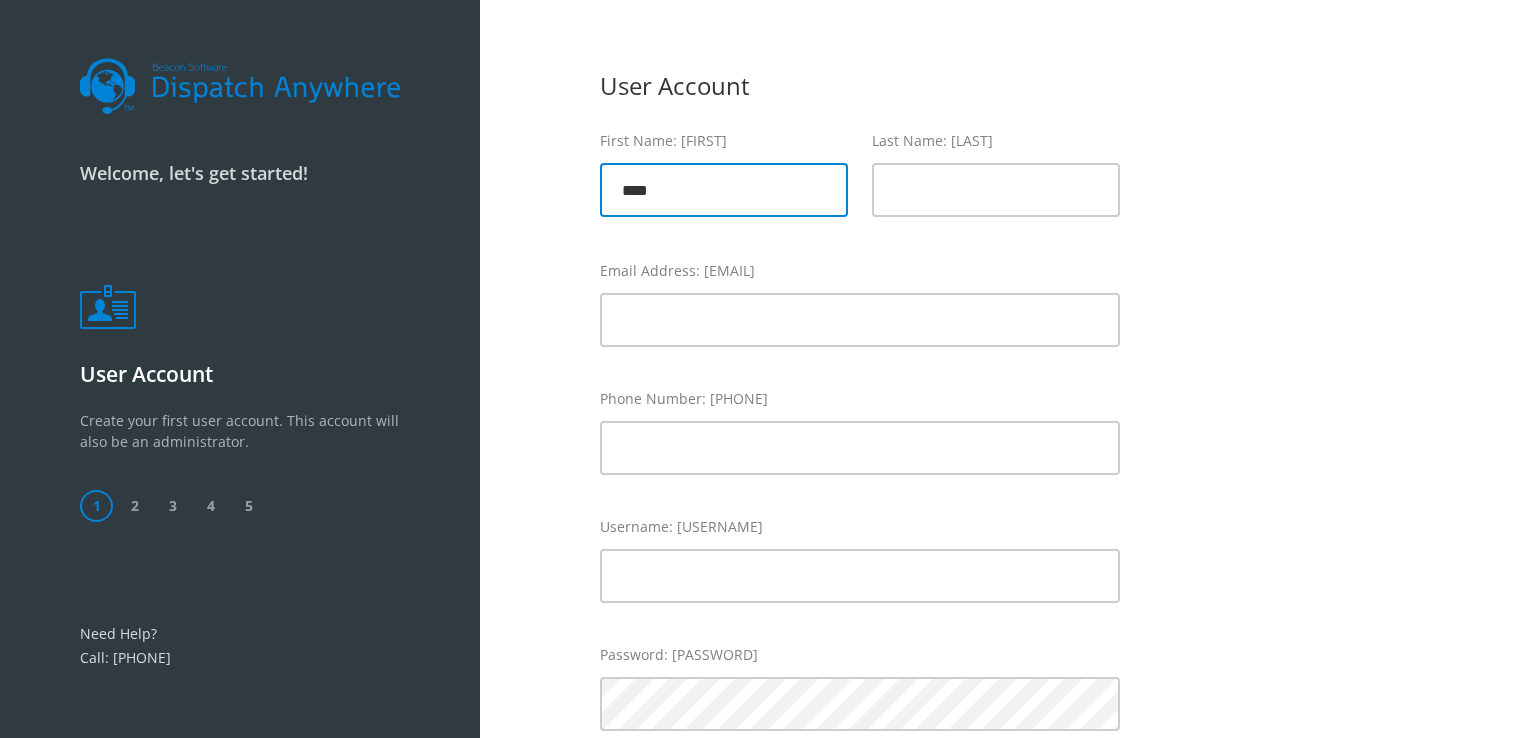 type on "*****" 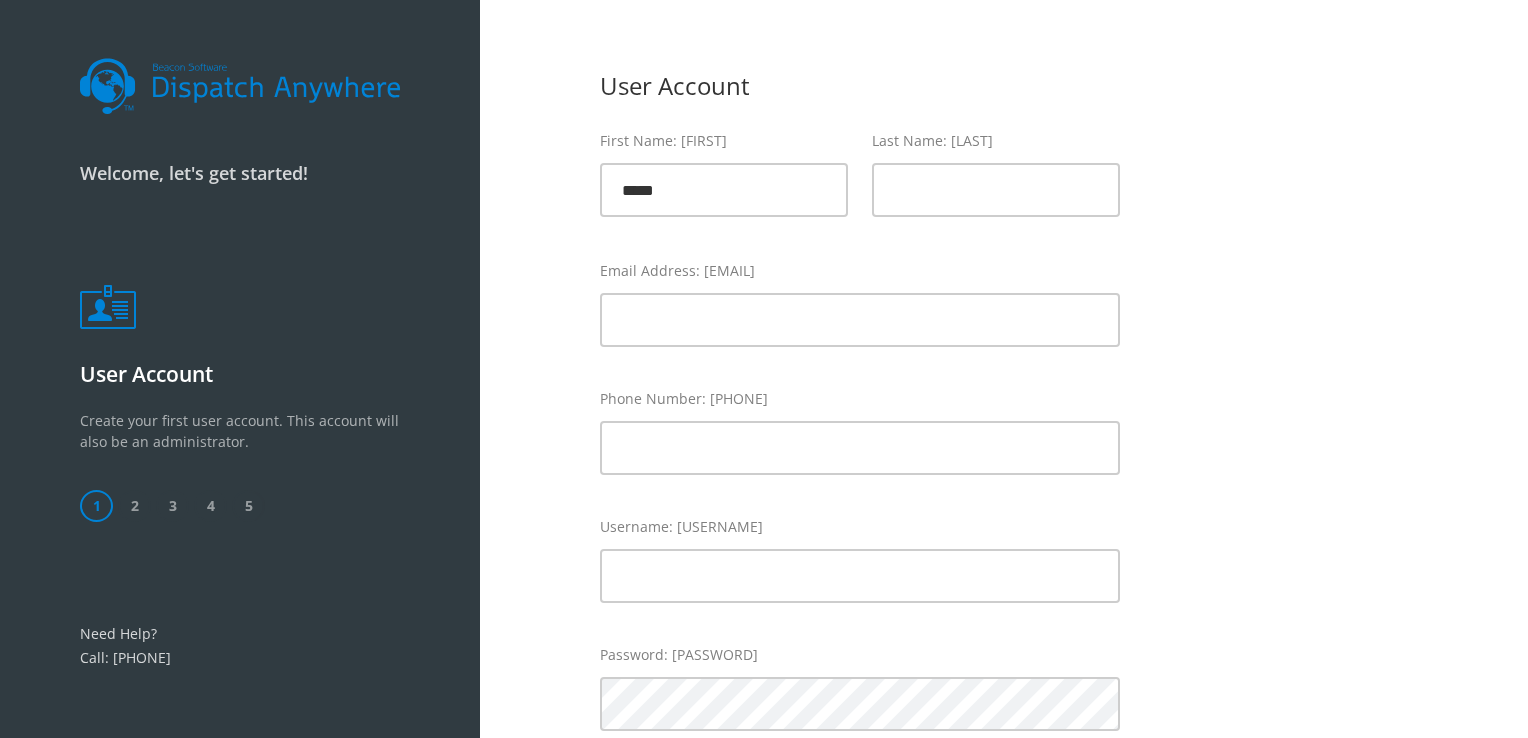 type on "***" 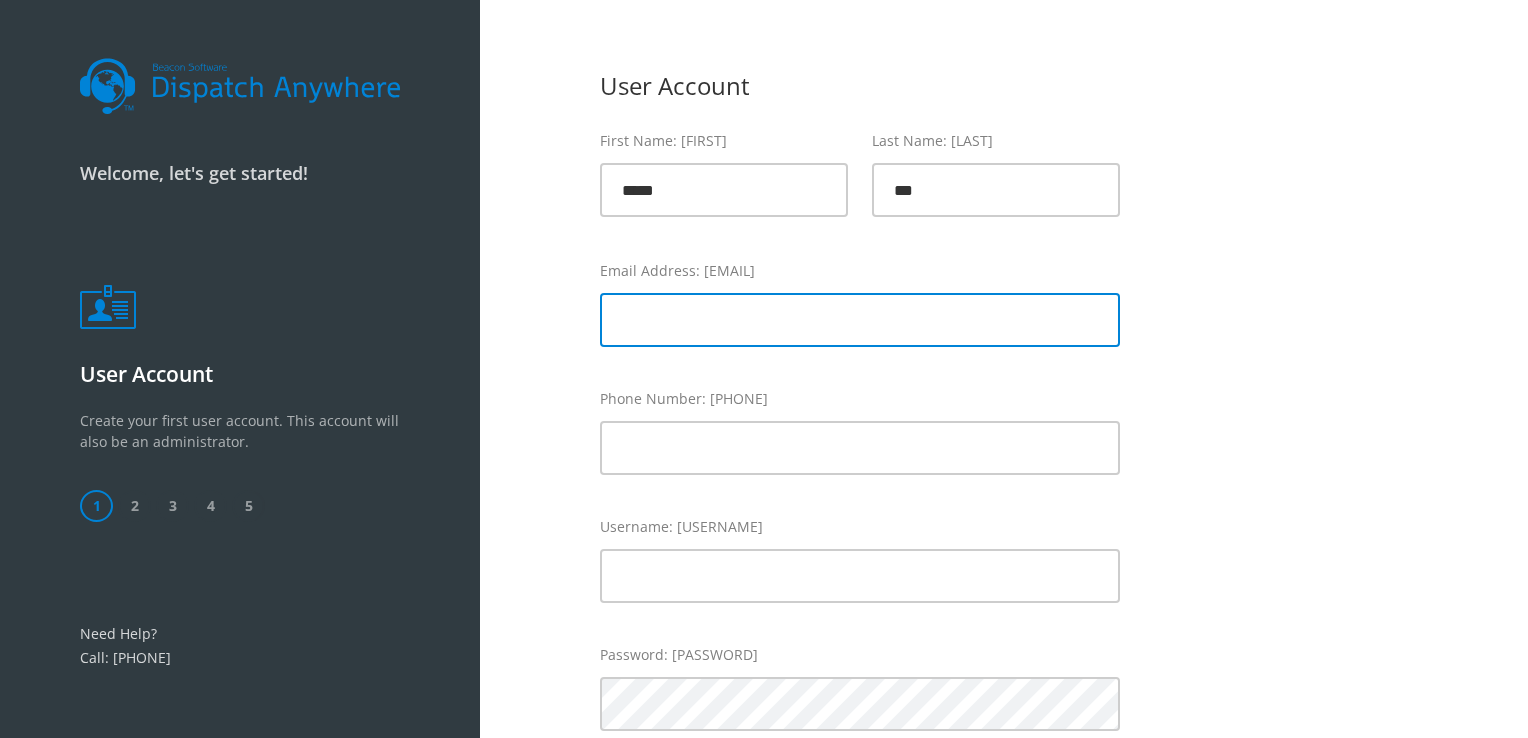 type on "**********" 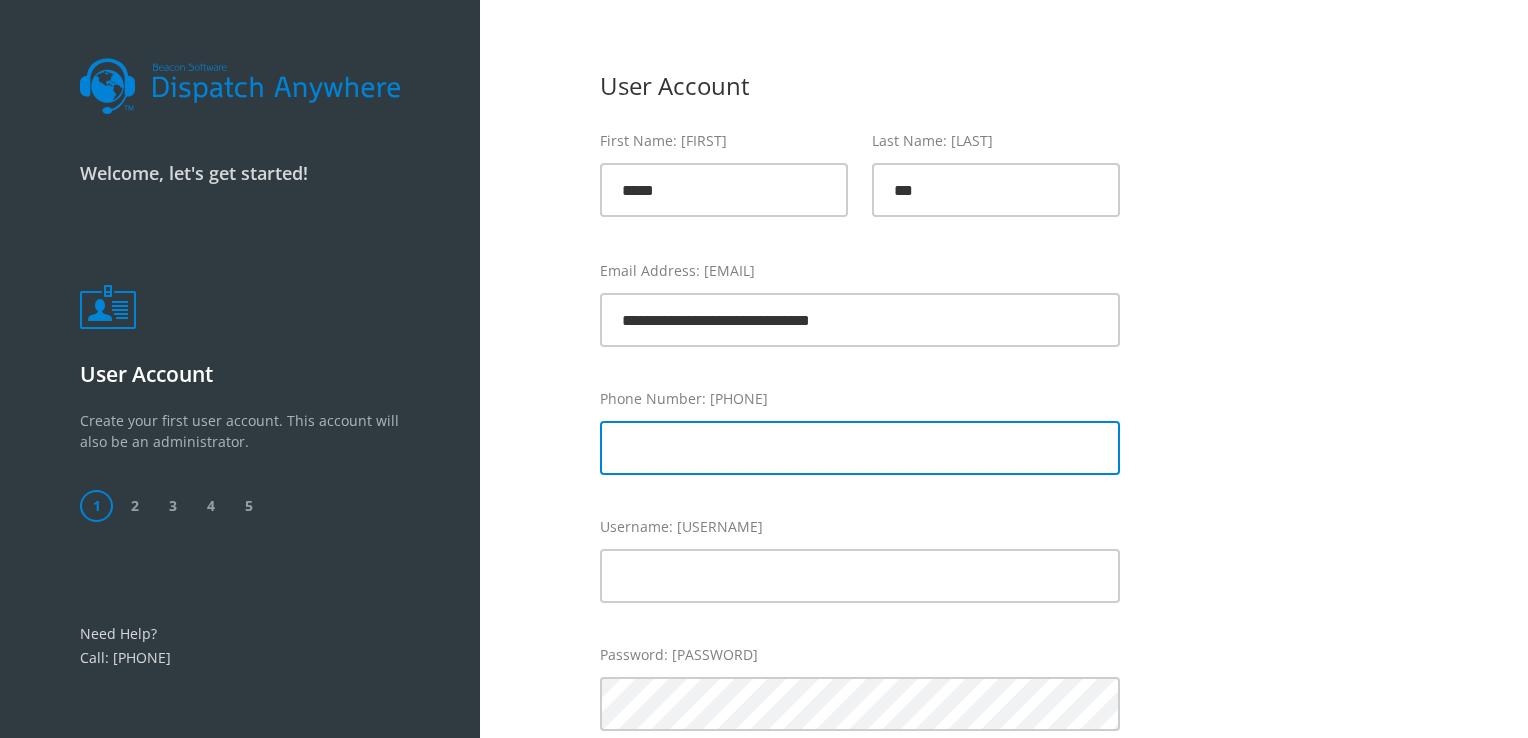 type on "**********" 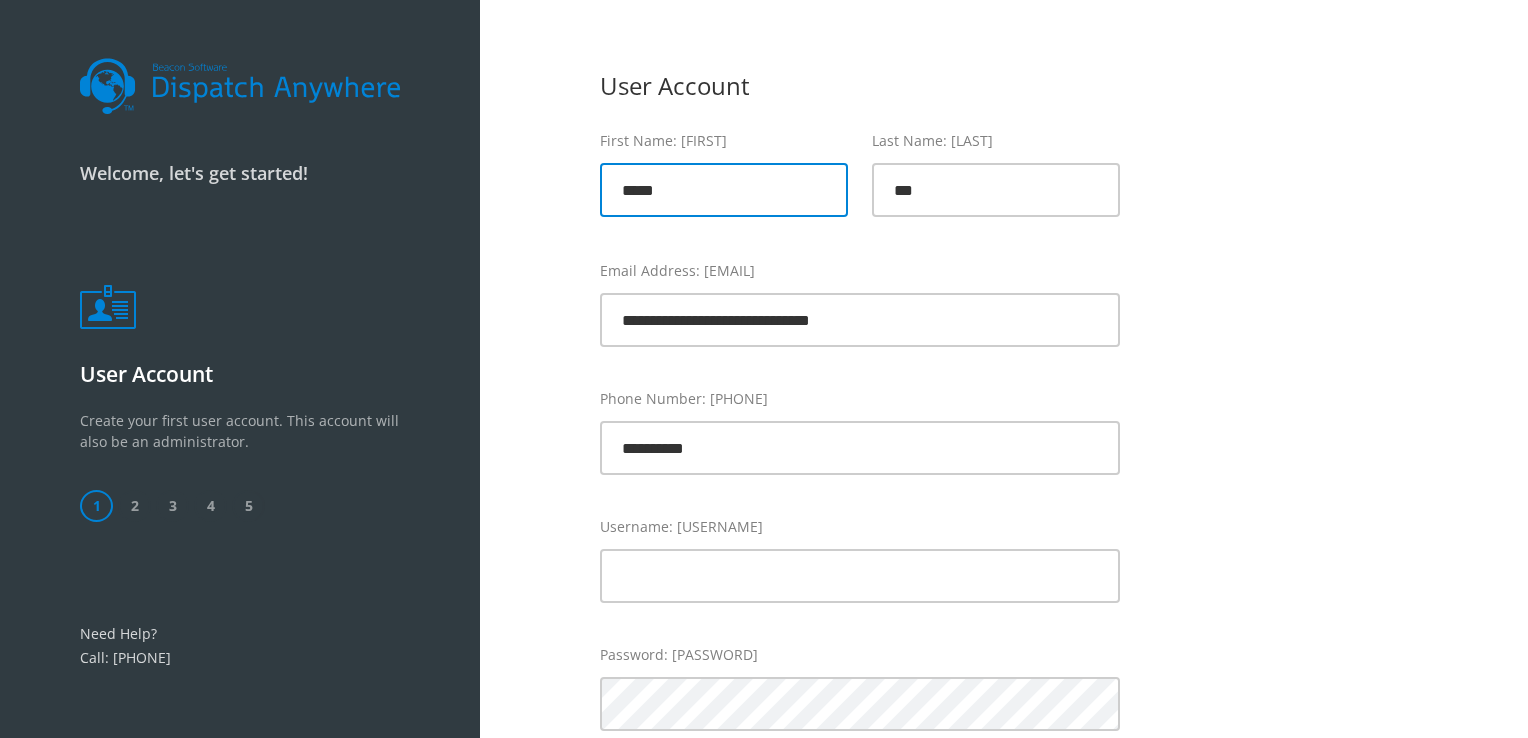 type on "*****" 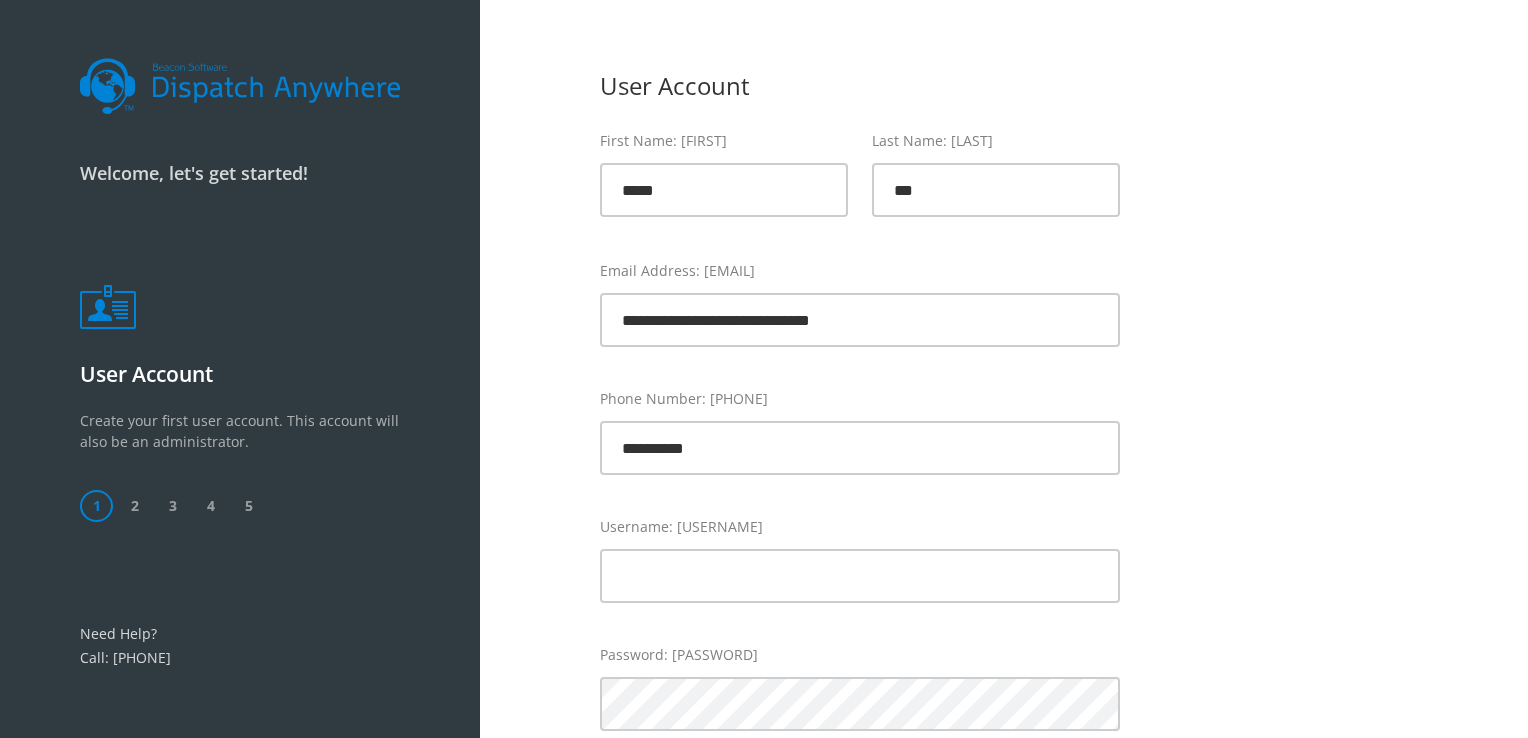 click on "Email Address: [EMAIL]" at bounding box center (860, 270) 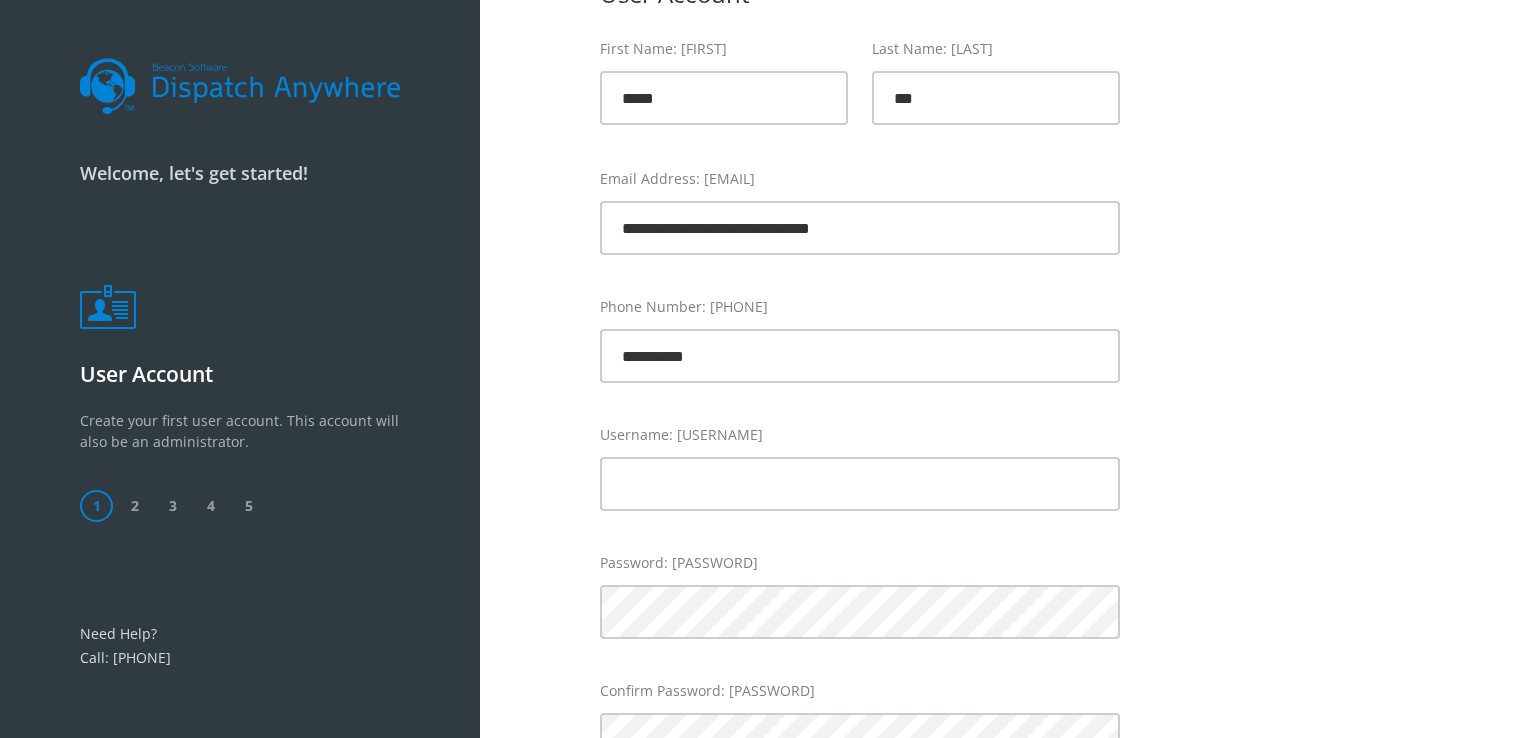 scroll, scrollTop: 100, scrollLeft: 0, axis: vertical 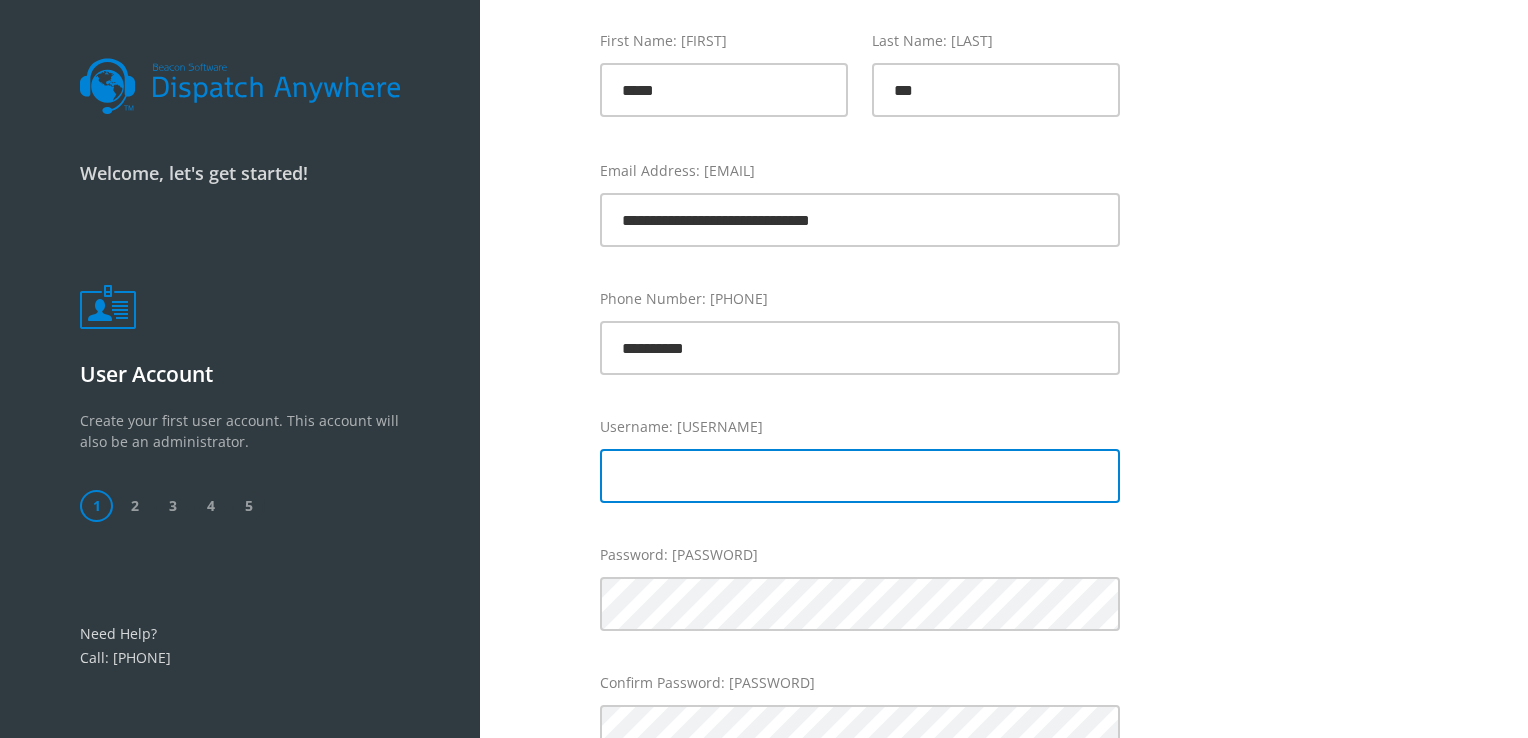 click at bounding box center (860, 476) 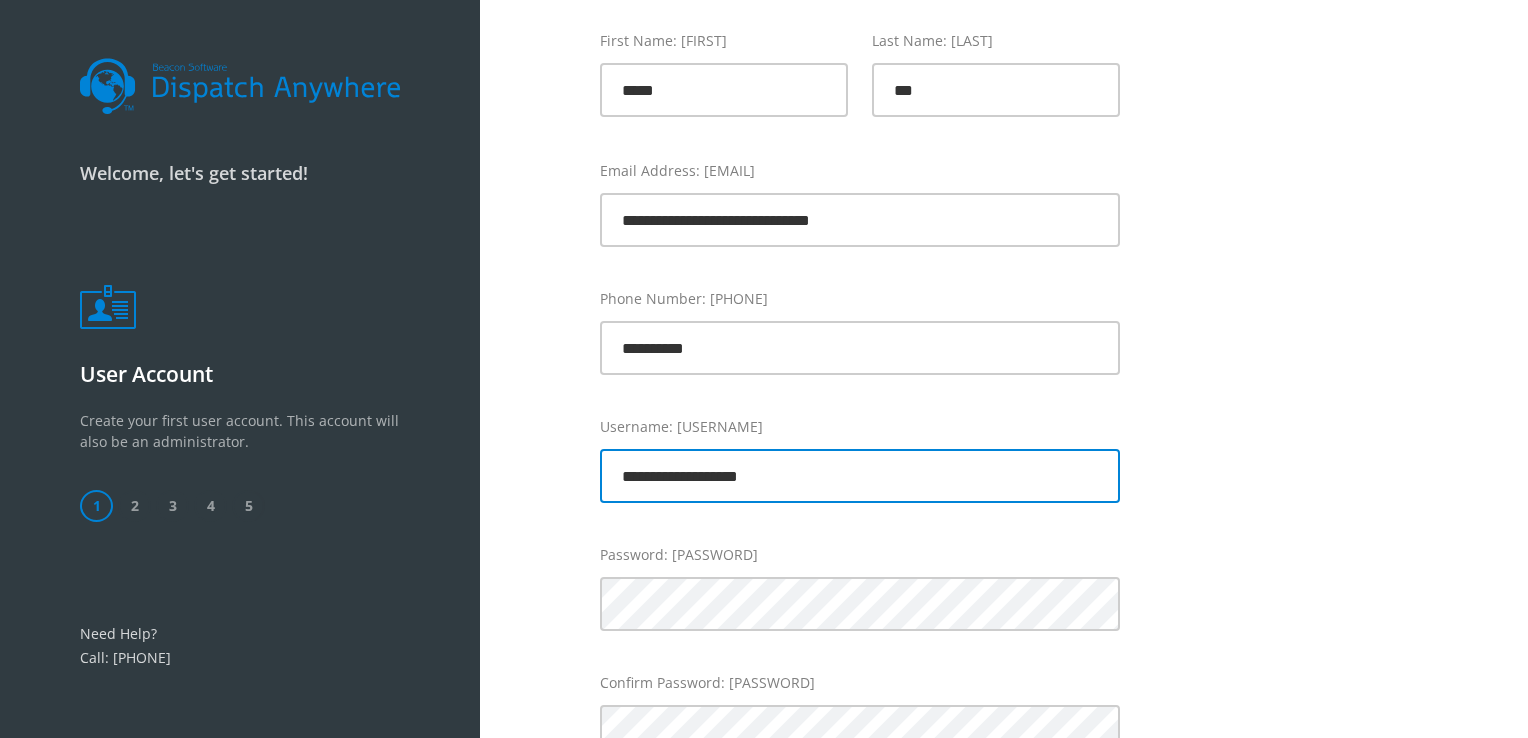 click on "**********" at bounding box center [860, 476] 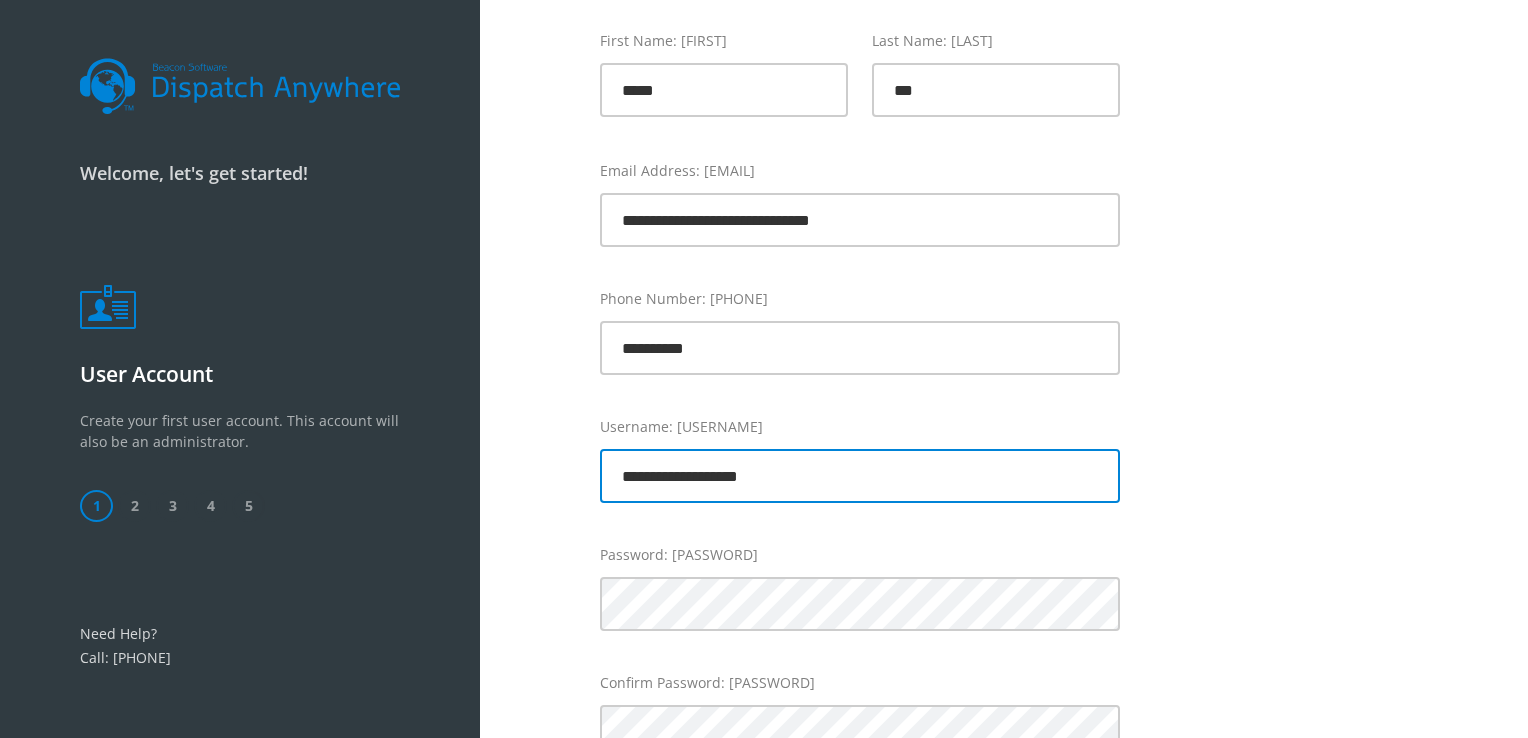 type on "**********" 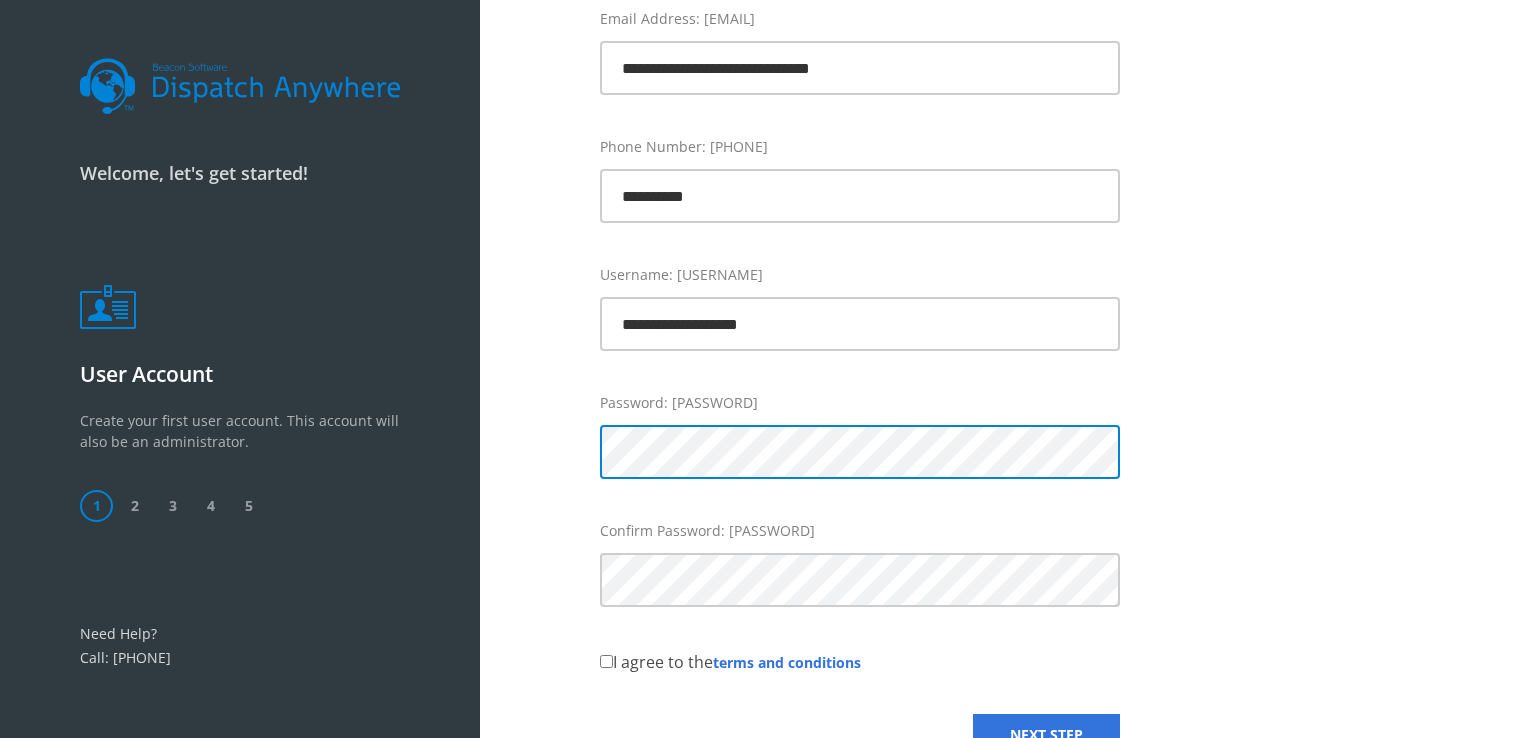 scroll, scrollTop: 276, scrollLeft: 0, axis: vertical 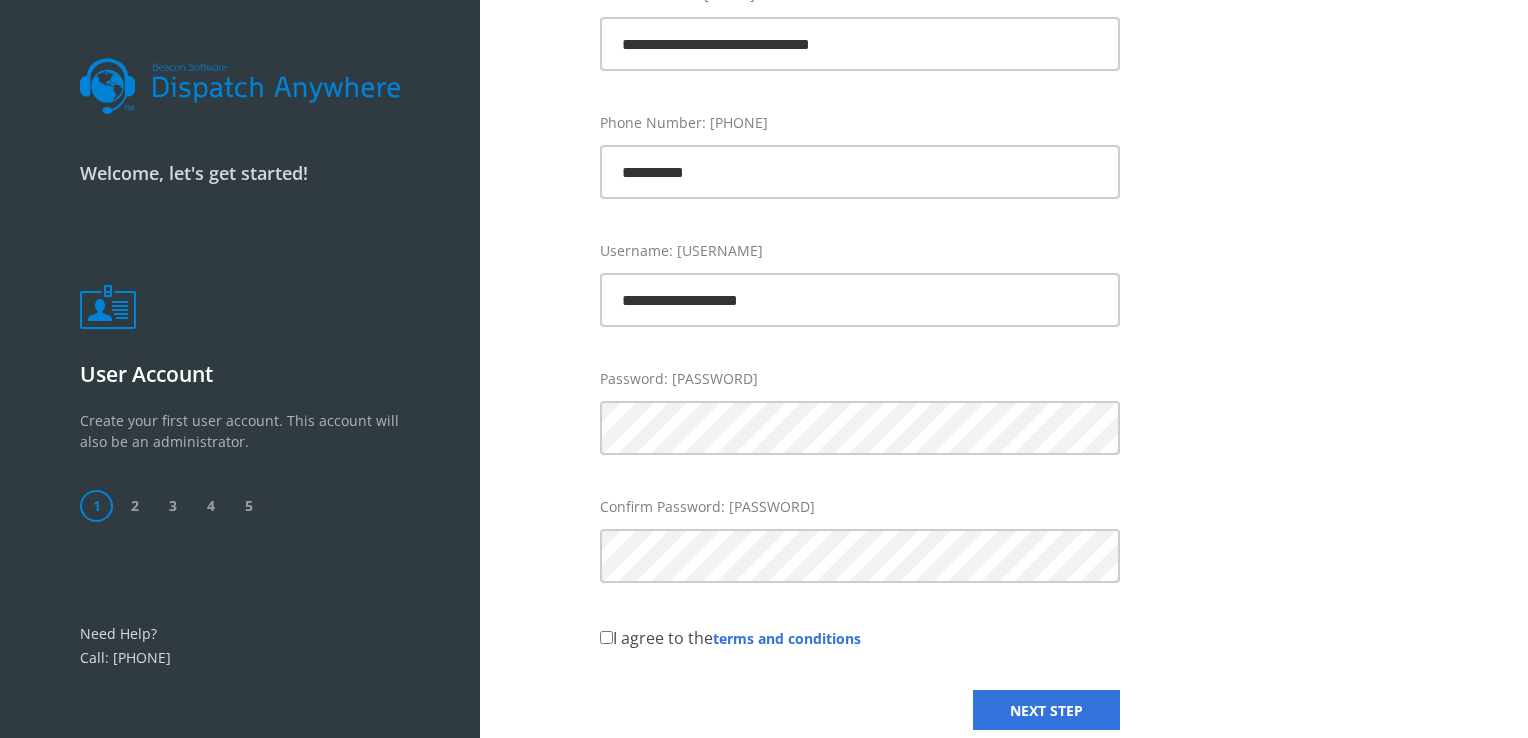 click on "User Account
First Name:
[FIRST]
Last Name:
[LAST]
Email Address:
[EMAIL]
Phone Number:
[PHONE]
Username:
[USERNAME]
Password:
Confirm Password:
I agree to the  terms and conditions" at bounding box center [1004, 369] 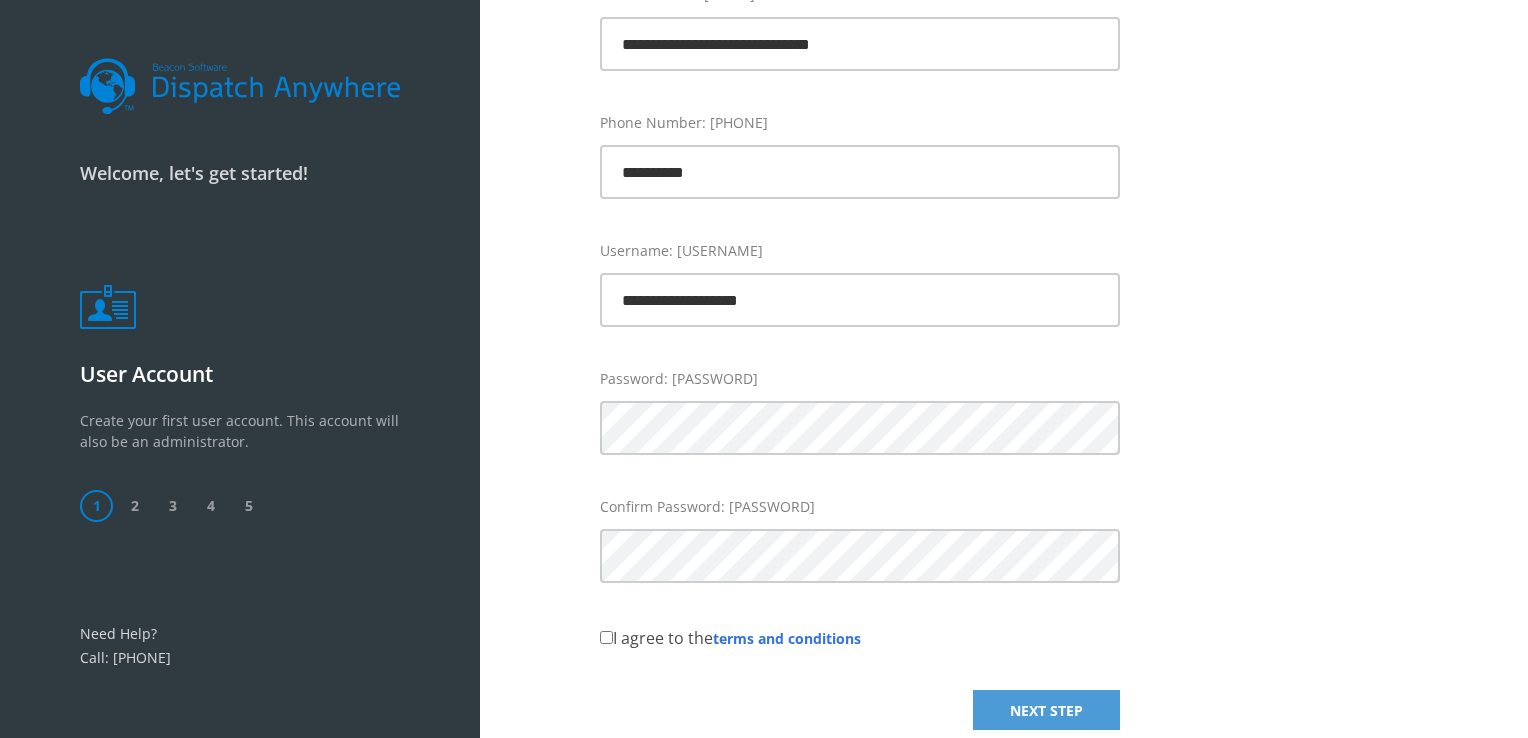 click on "NEXT STEP" at bounding box center [1046, 710] 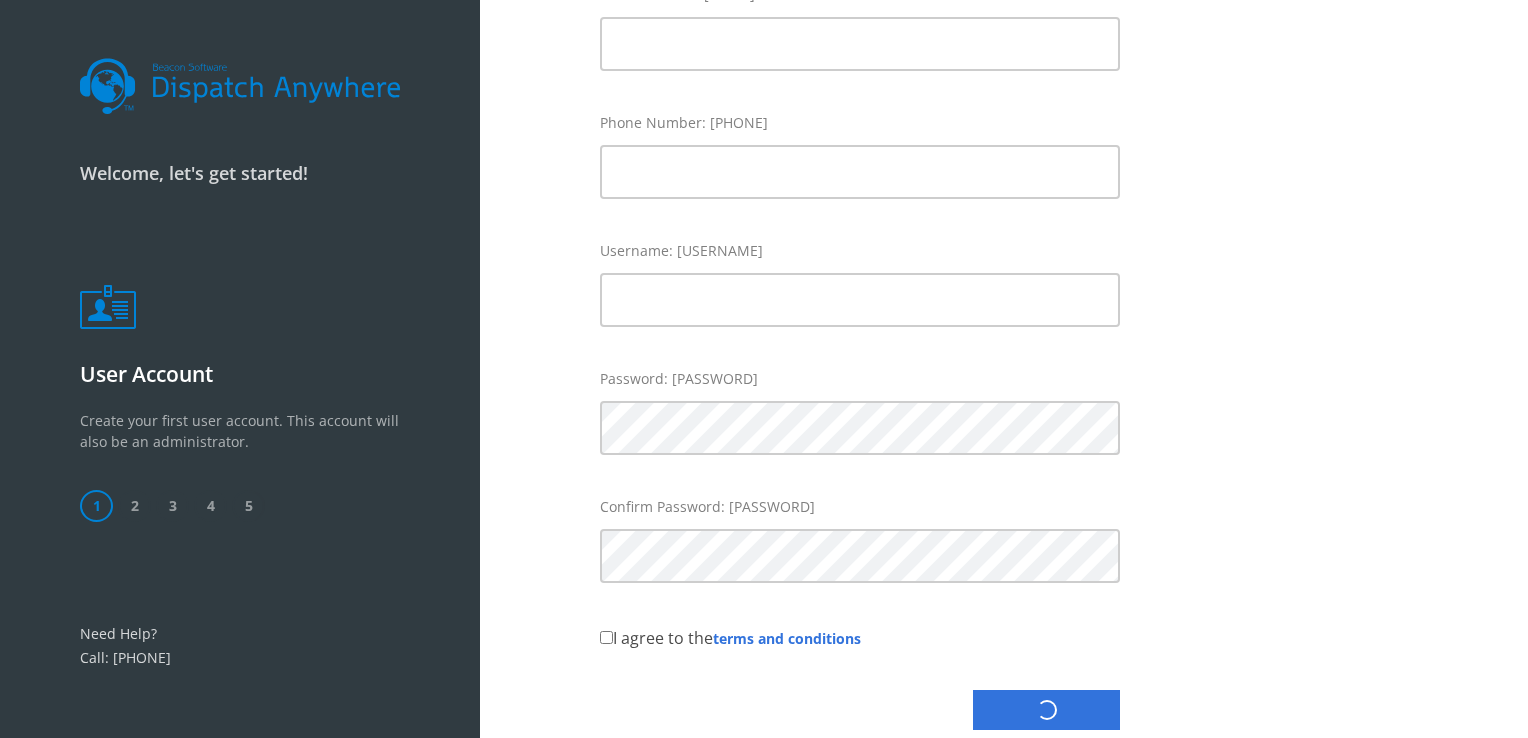 scroll, scrollTop: 0, scrollLeft: 0, axis: both 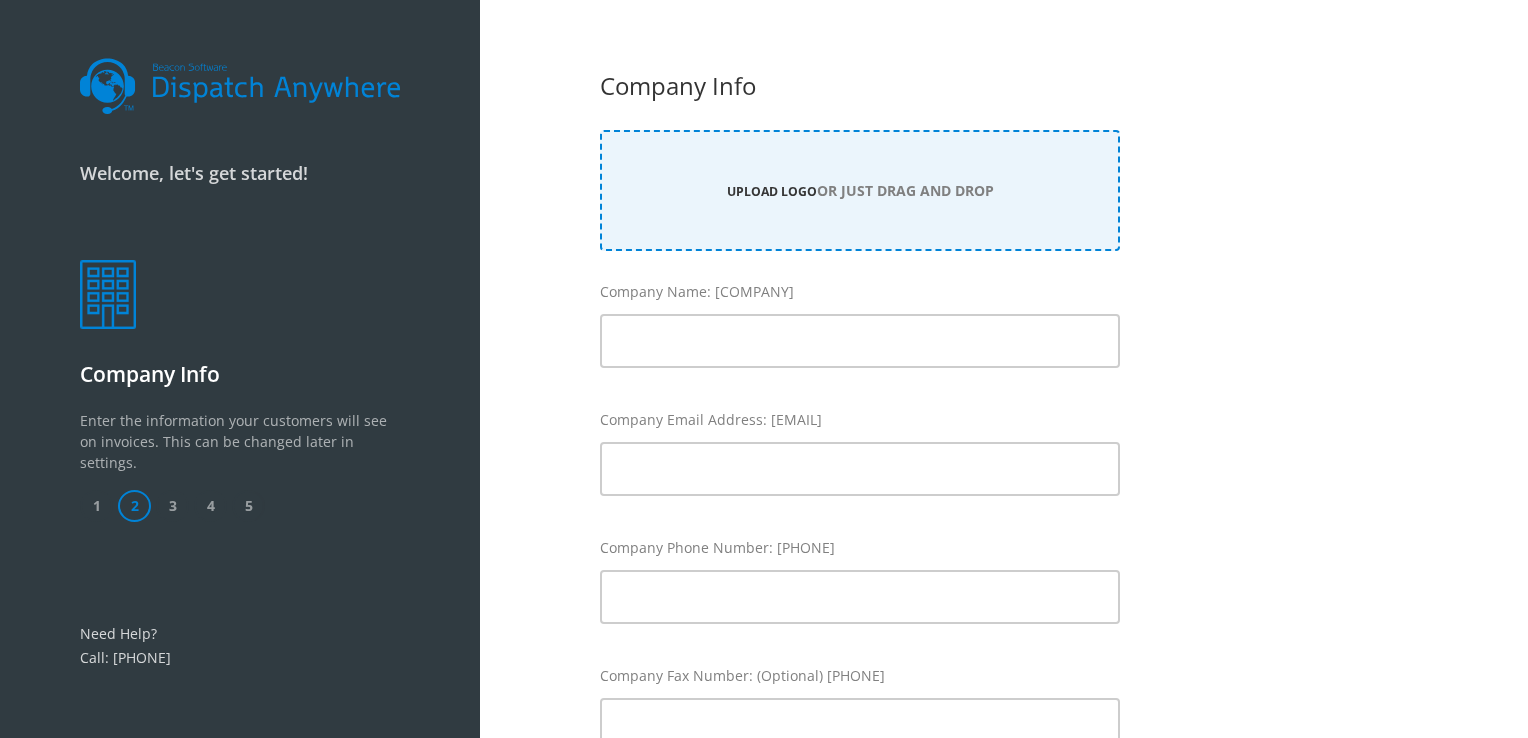 click on "UPLOAD LOGO" at bounding box center (772, 191) 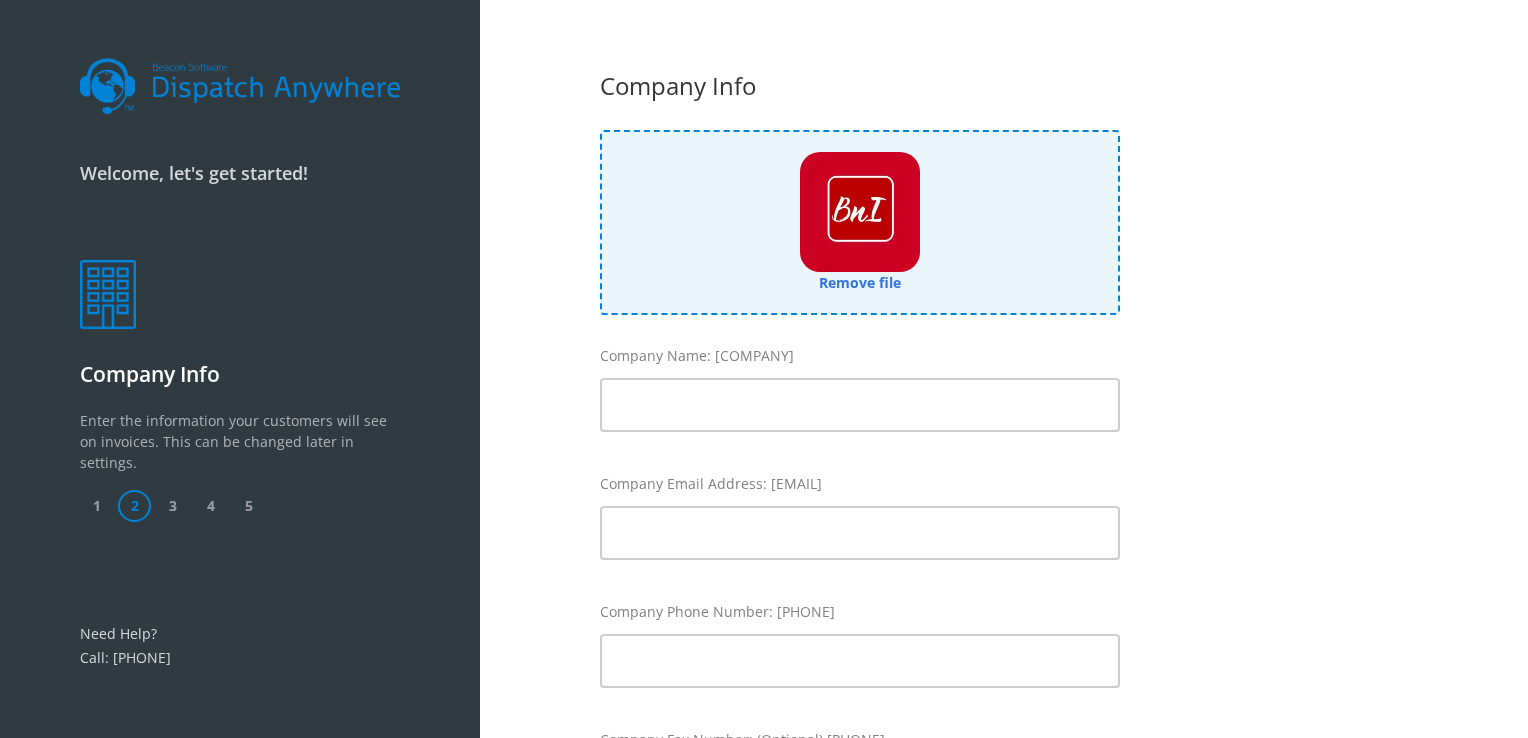click on "Company Name: [COMPANY]" at bounding box center (860, 355) 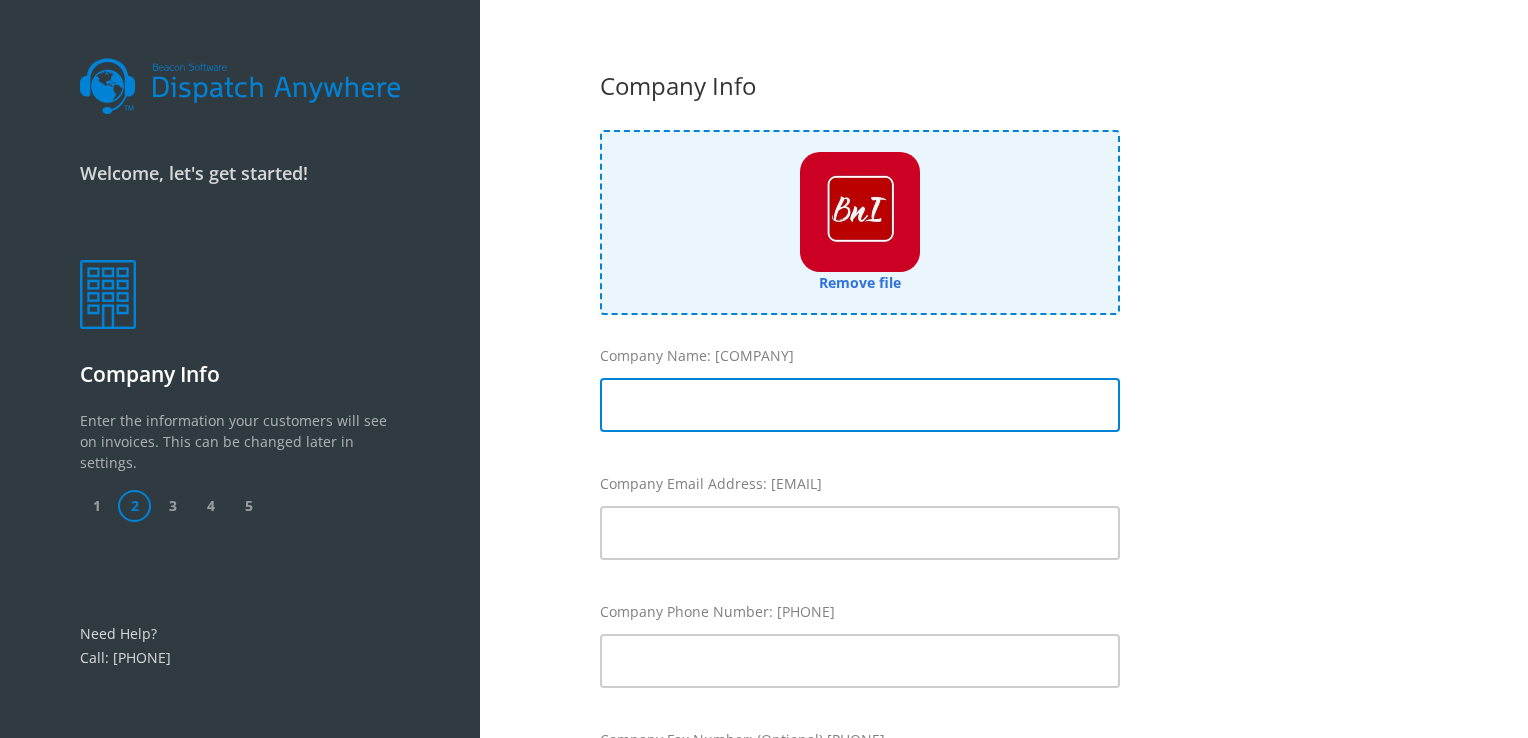 click at bounding box center [860, 405] 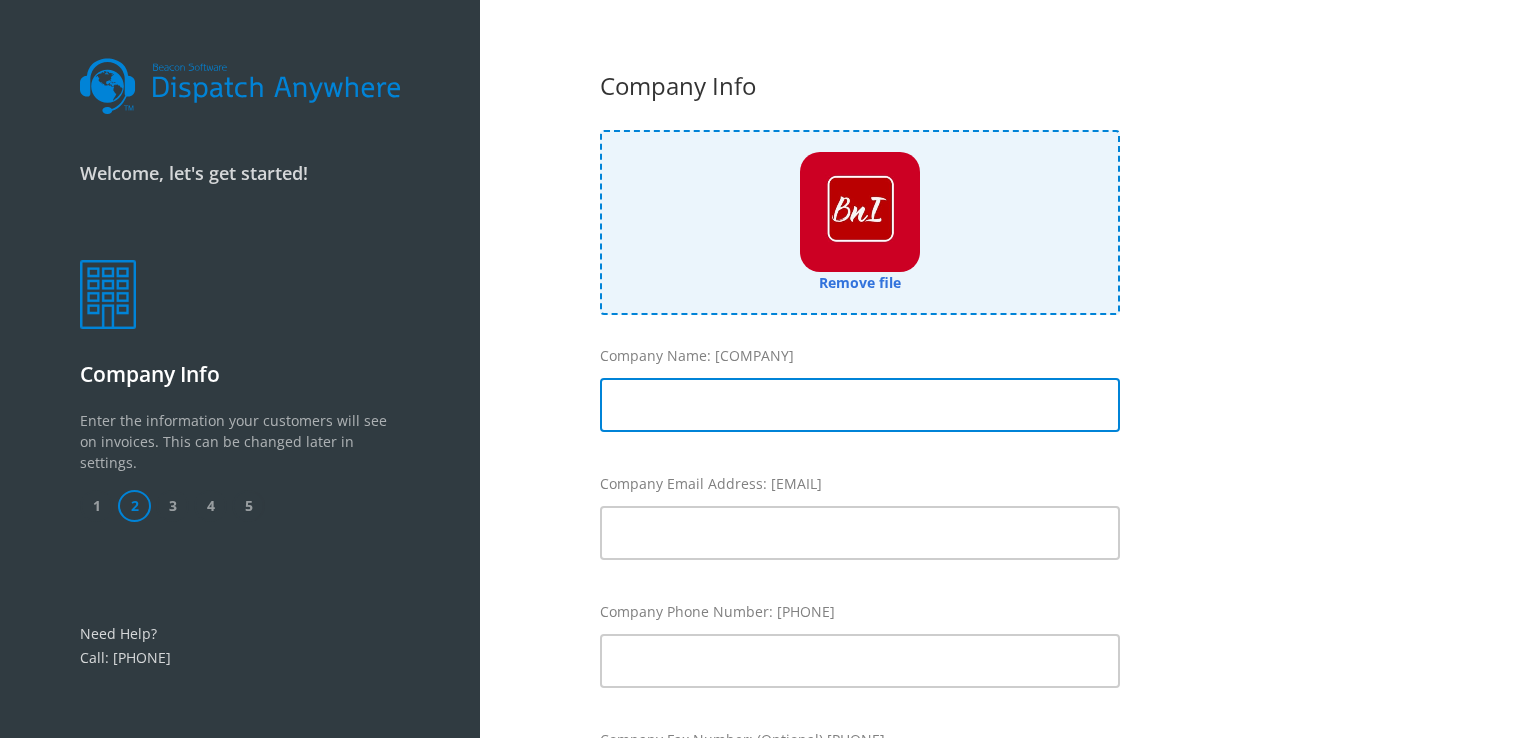 type on "*" 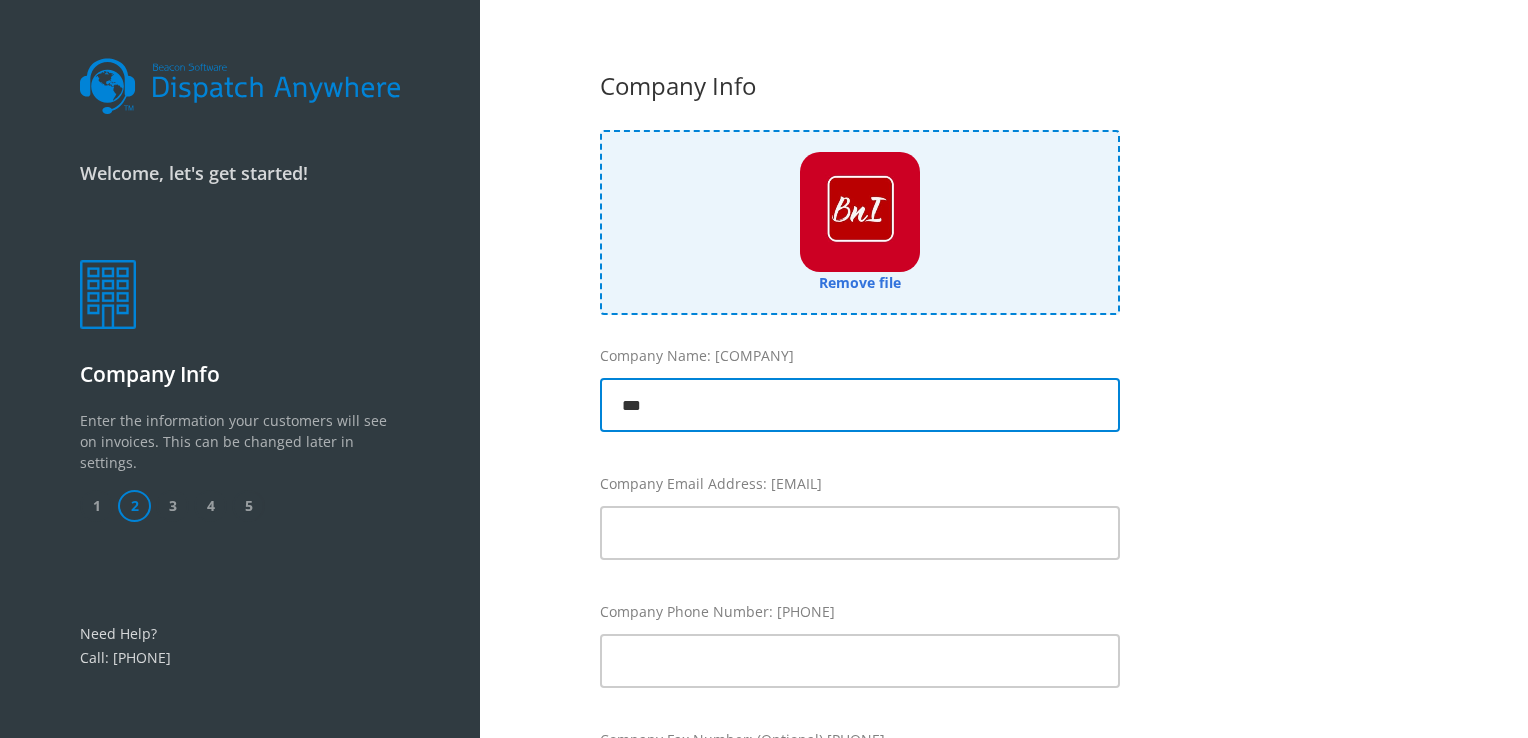type on "***" 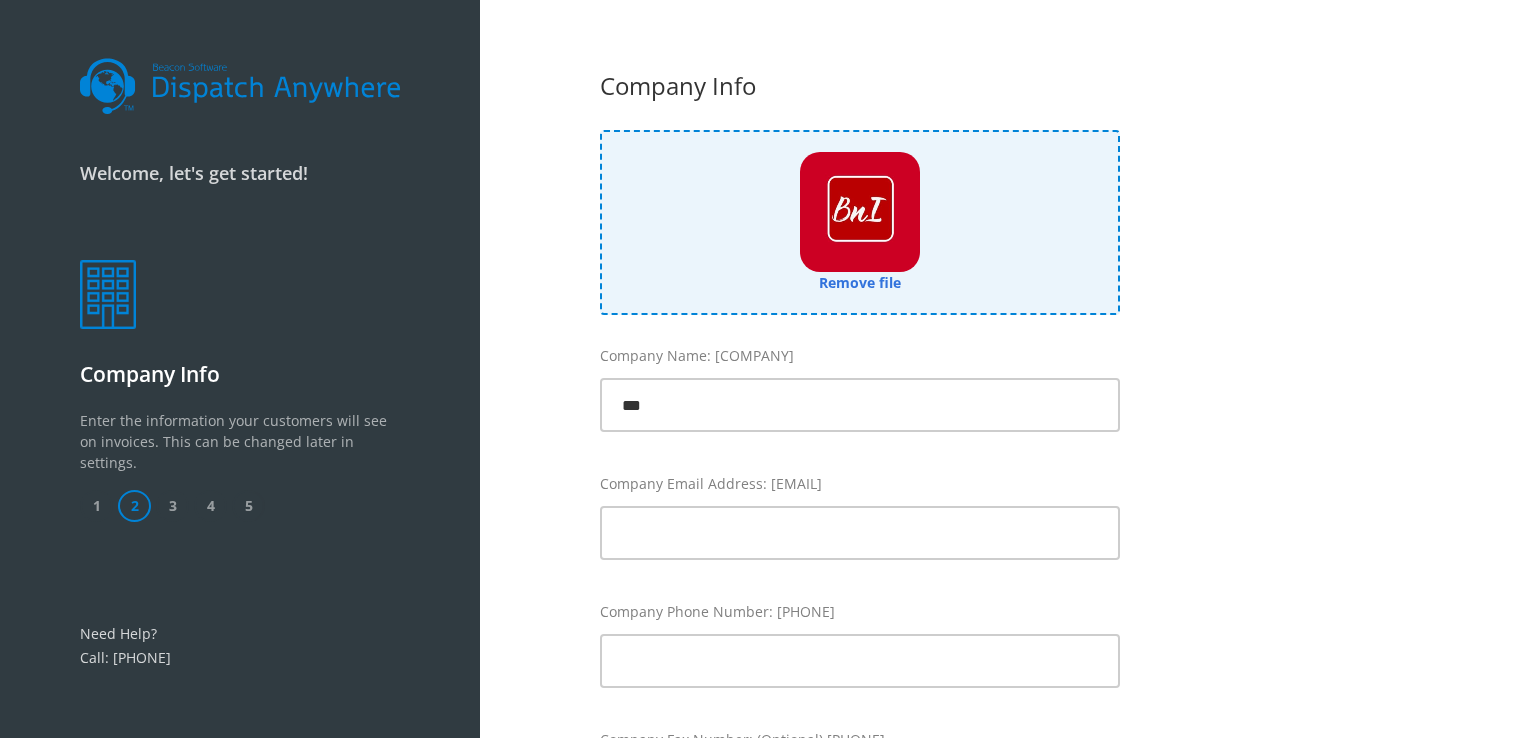 click on "Company Info
First Name:
Last Name:
Email Address:
Phone Number:
Username:
Password:
Confirm Password:
I agree to the  terms and conditions
UPLOAD LOGO  OR JUST DRAG AND DROP" at bounding box center [1004, 369] 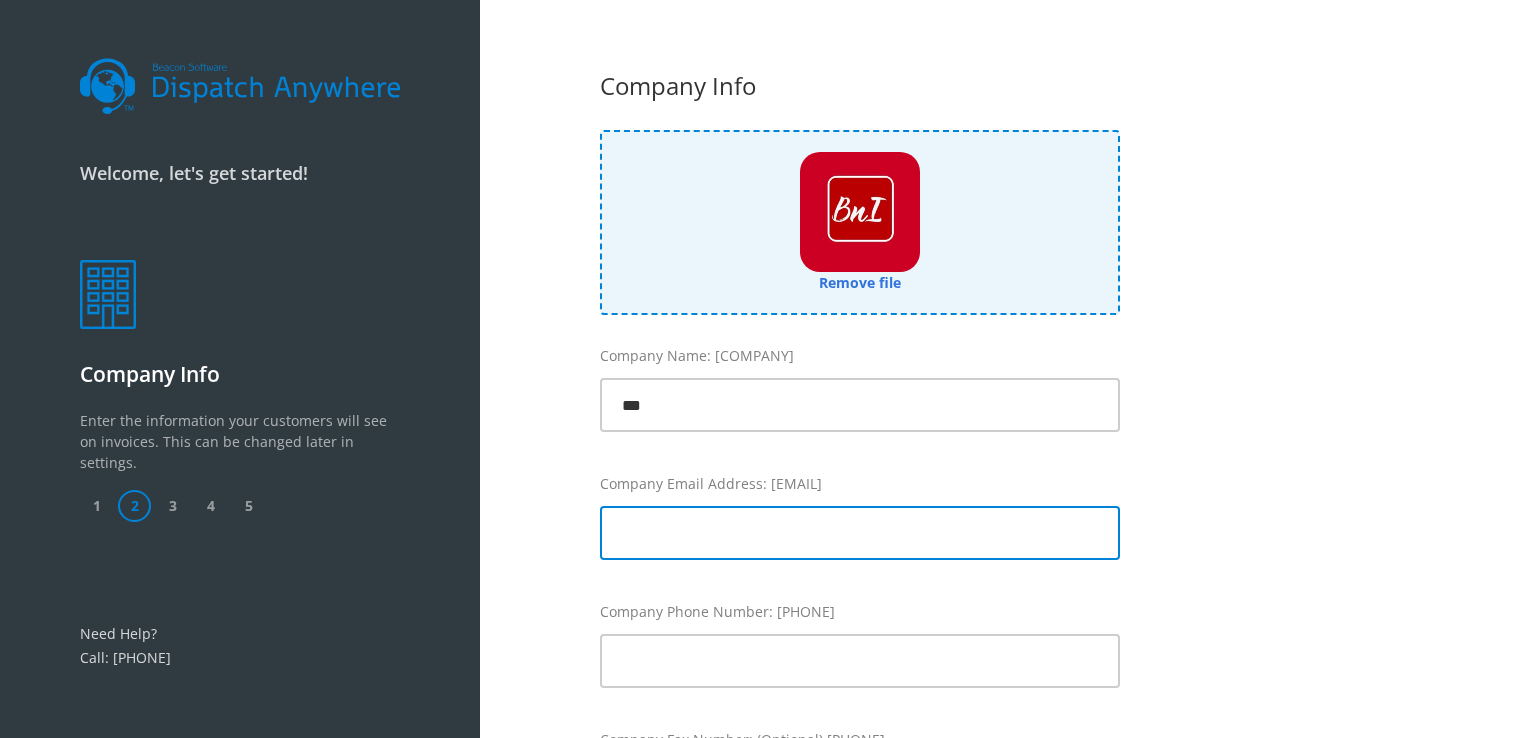 click at bounding box center [860, 533] 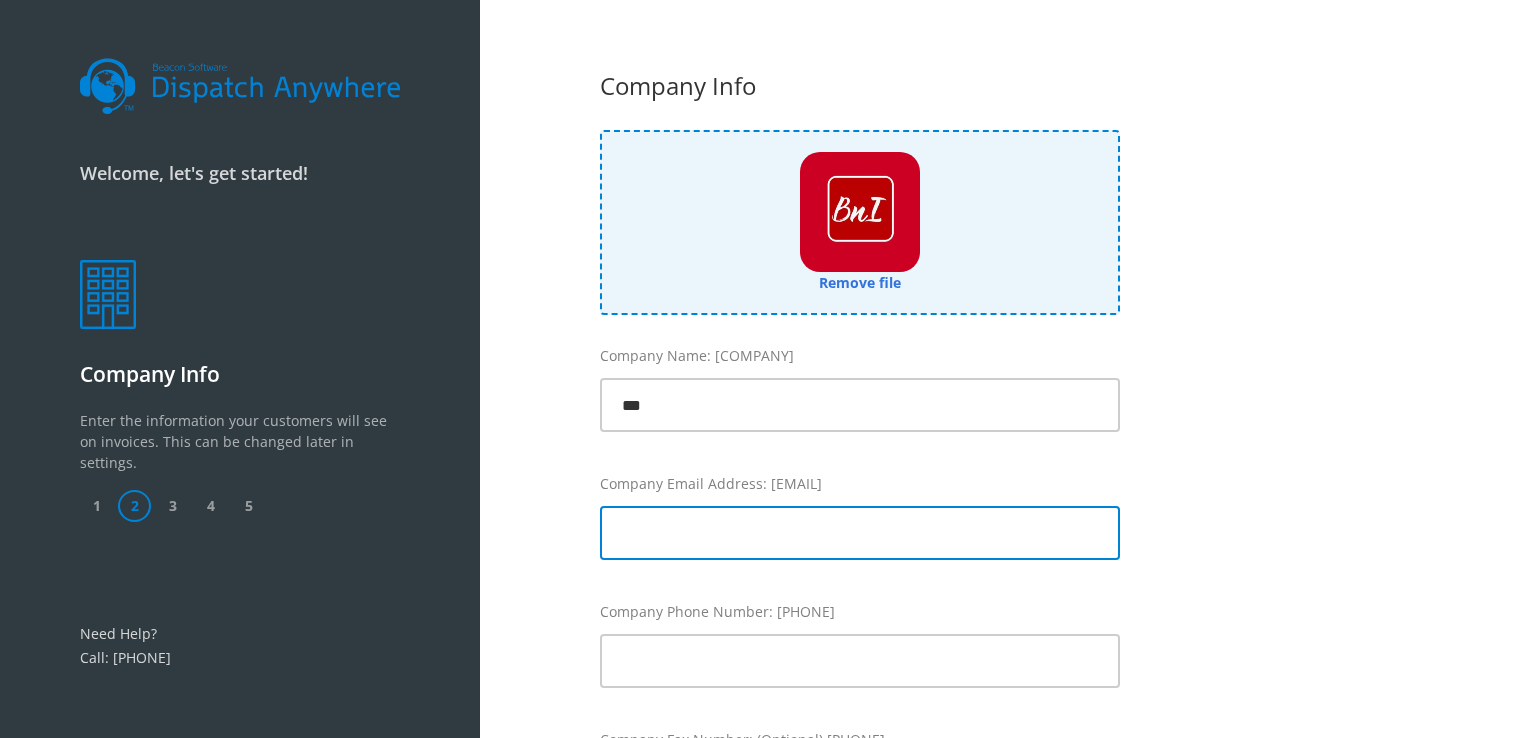 type on "**********" 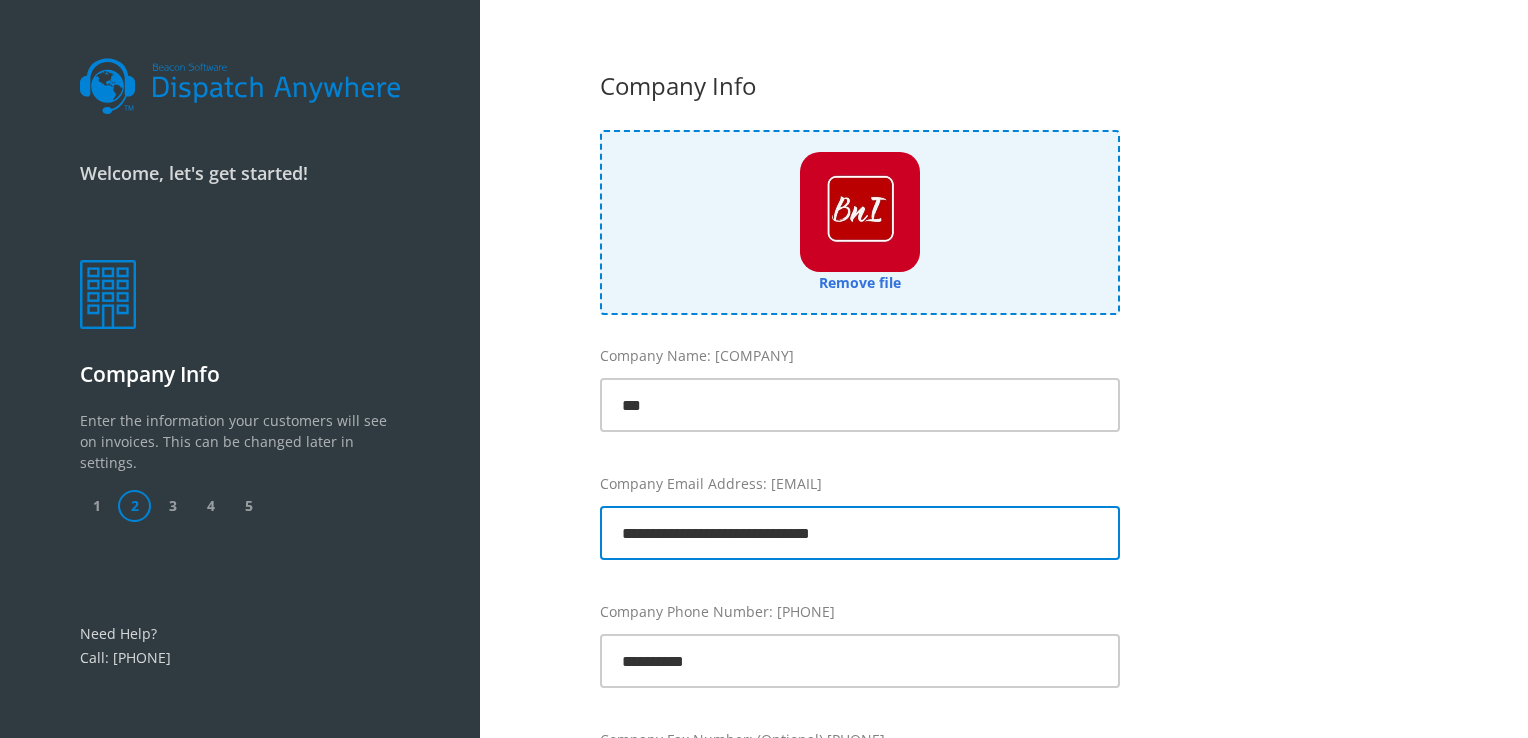 type on "*******" 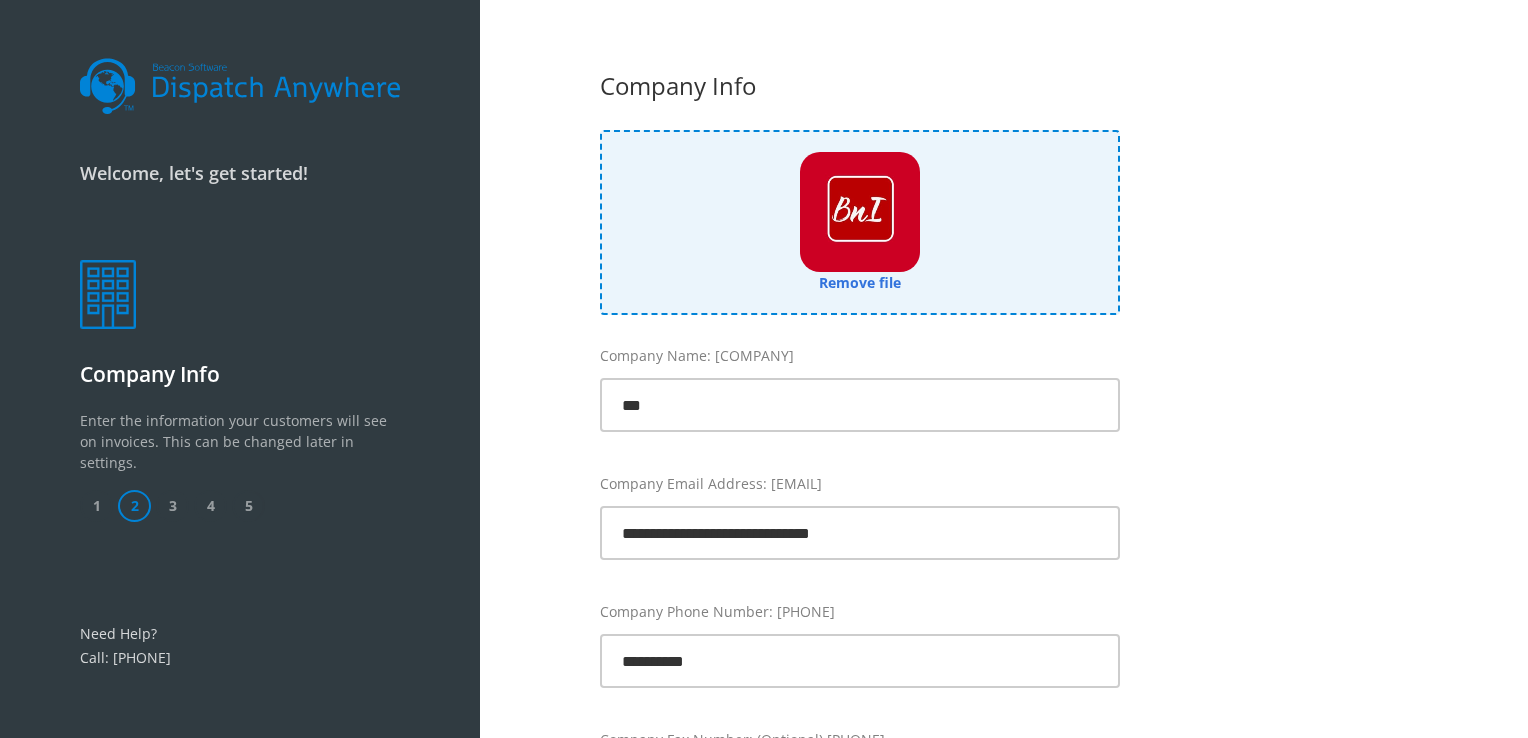 click on "Company Info
First Name:
Last Name:
Email Address:
Phone Number:
Username:
Password:
Confirm Password:
I agree to the  terms and conditions
UPLOAD LOGO  OR JUST DRAG AND DROP" at bounding box center [1004, 369] 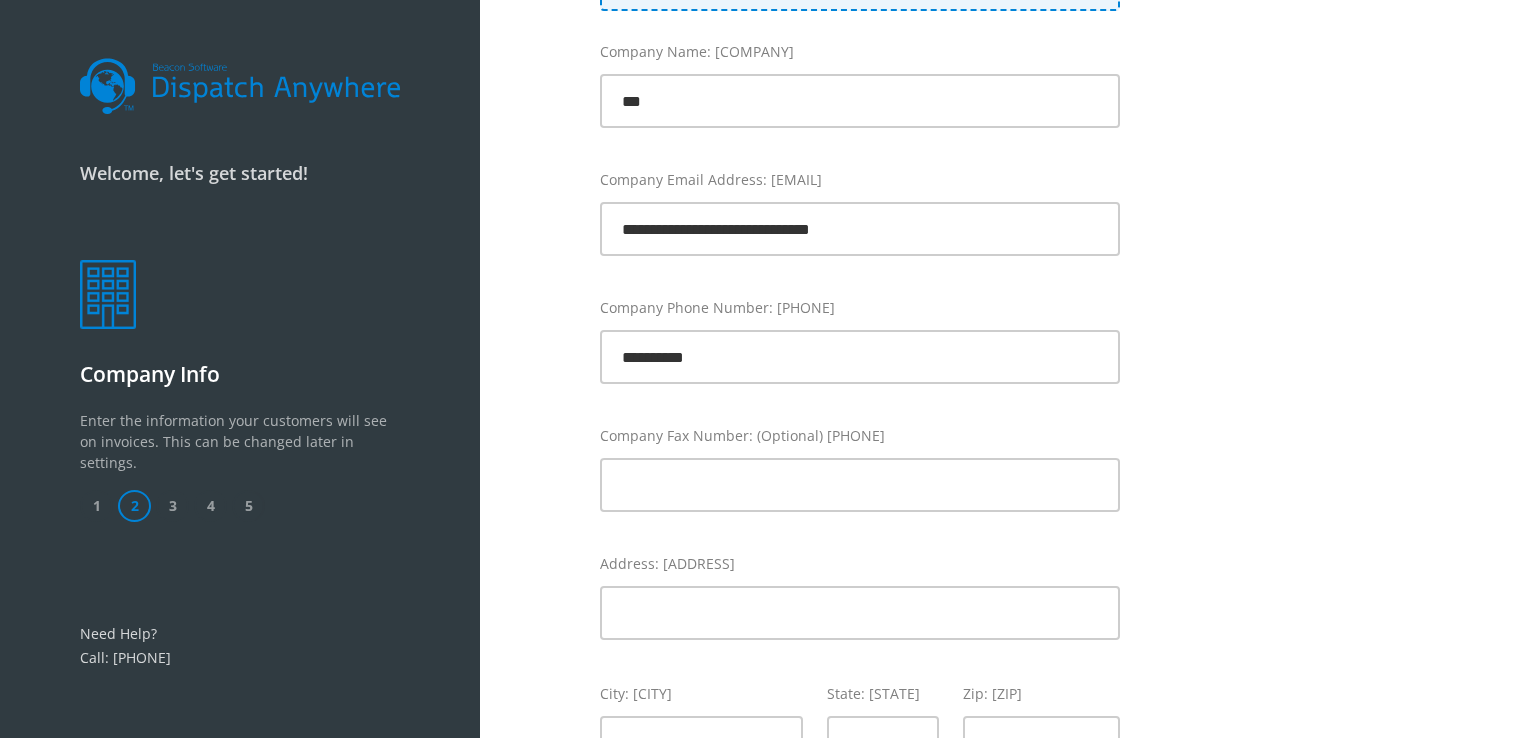 scroll, scrollTop: 400, scrollLeft: 0, axis: vertical 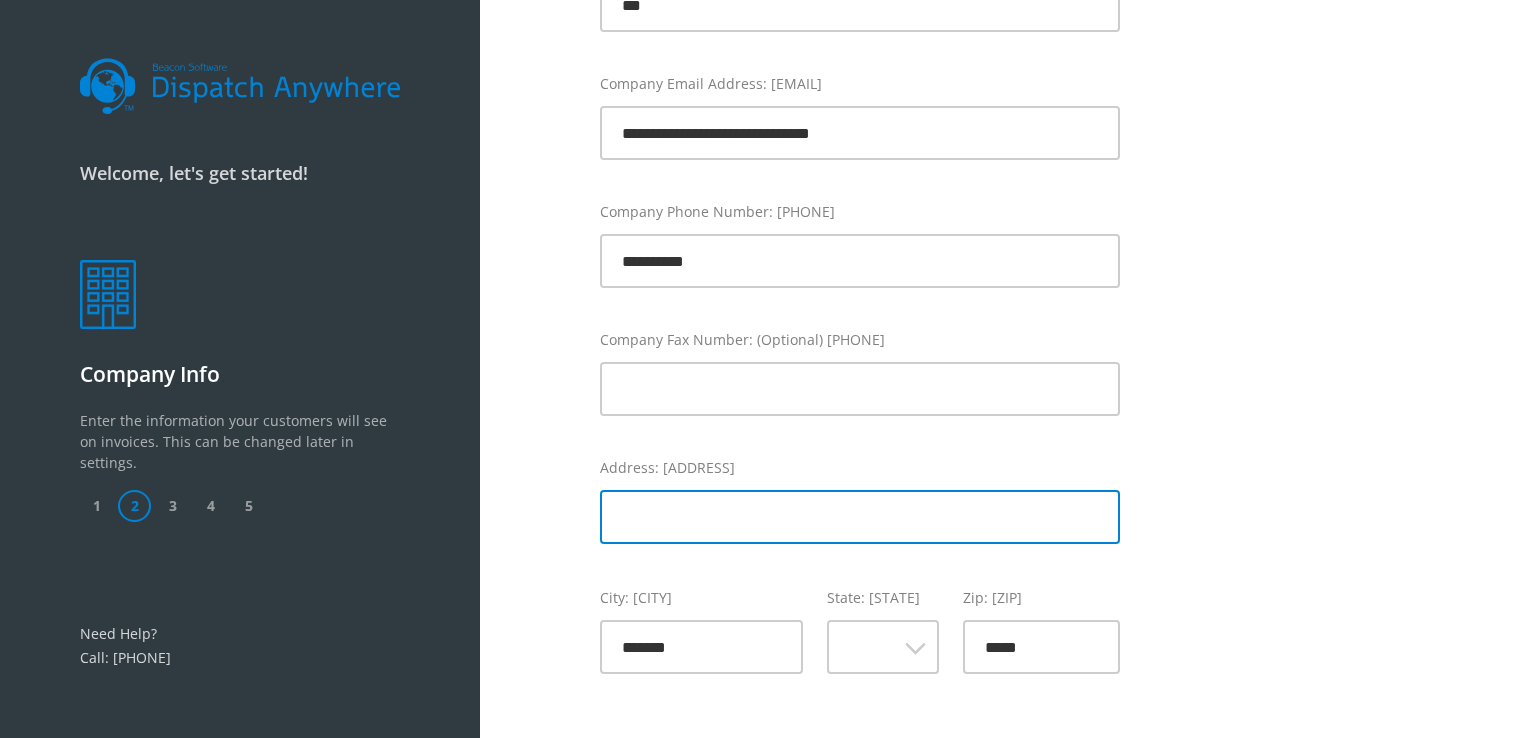click at bounding box center [860, 517] 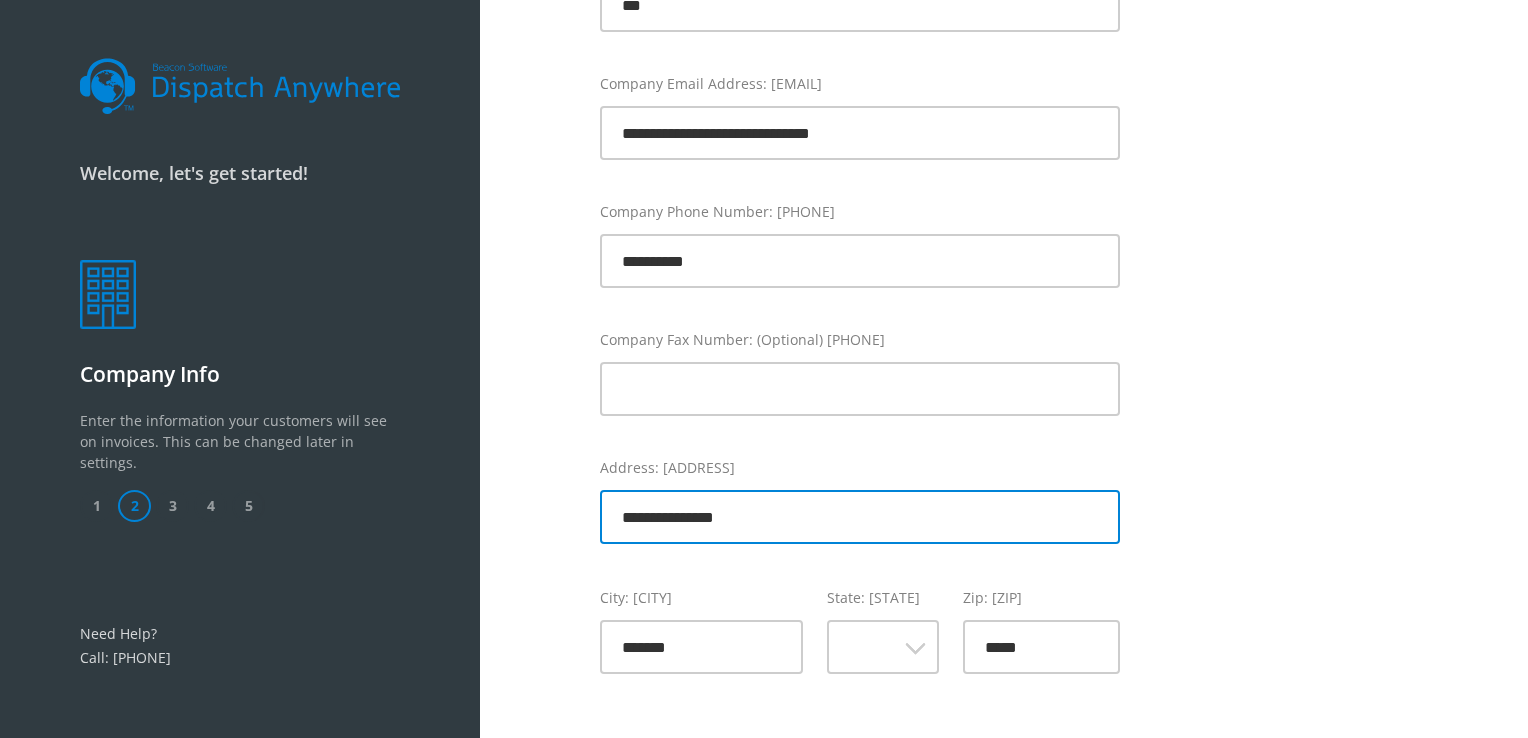 type on "**********" 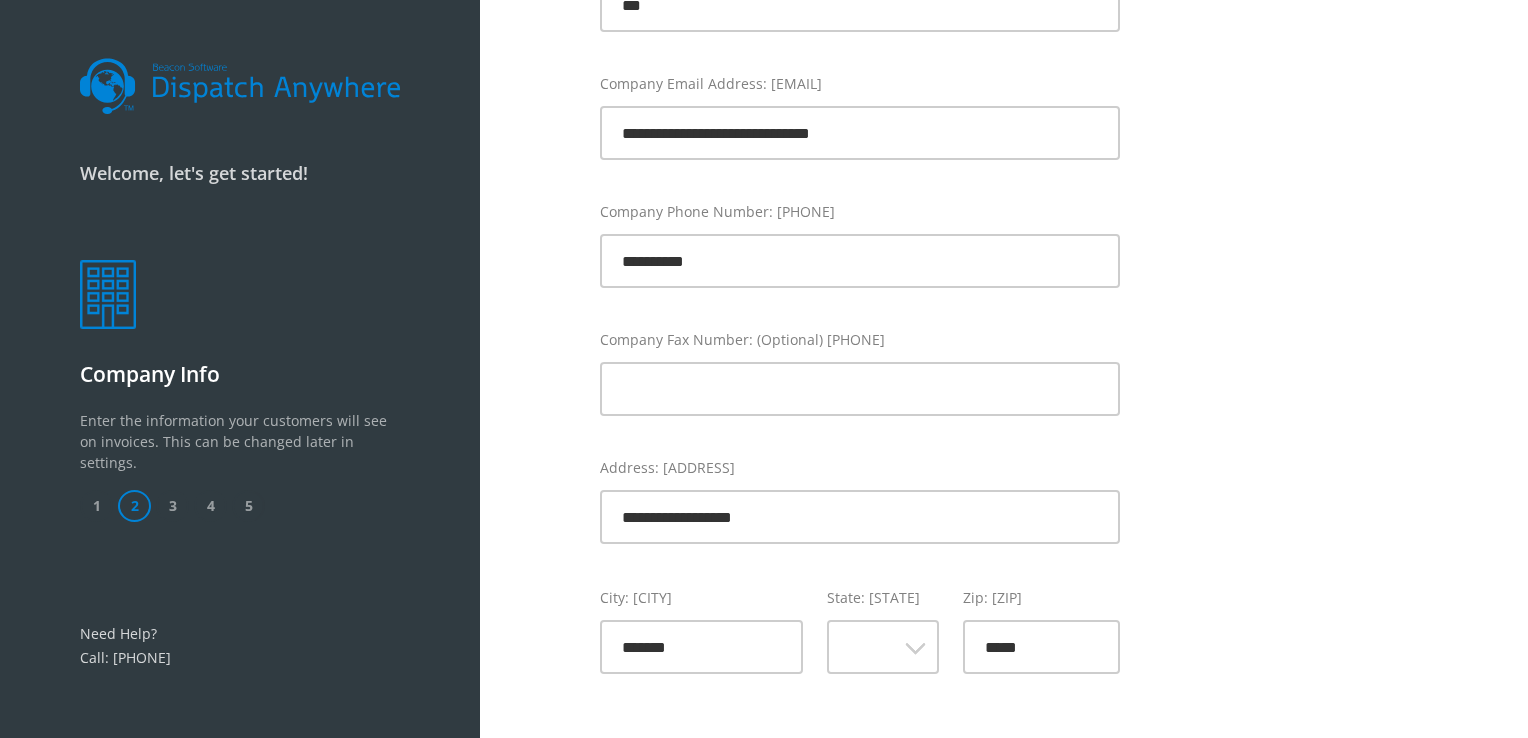 click on "Company Info
First Name:
Last Name:
Email Address:
Phone Number:
Username:
Password:
Confirm Password:
I agree to the  terms and conditions
UPLOAD LOGO  OR JUST DRAG AND DROP" at bounding box center (1004, 369) 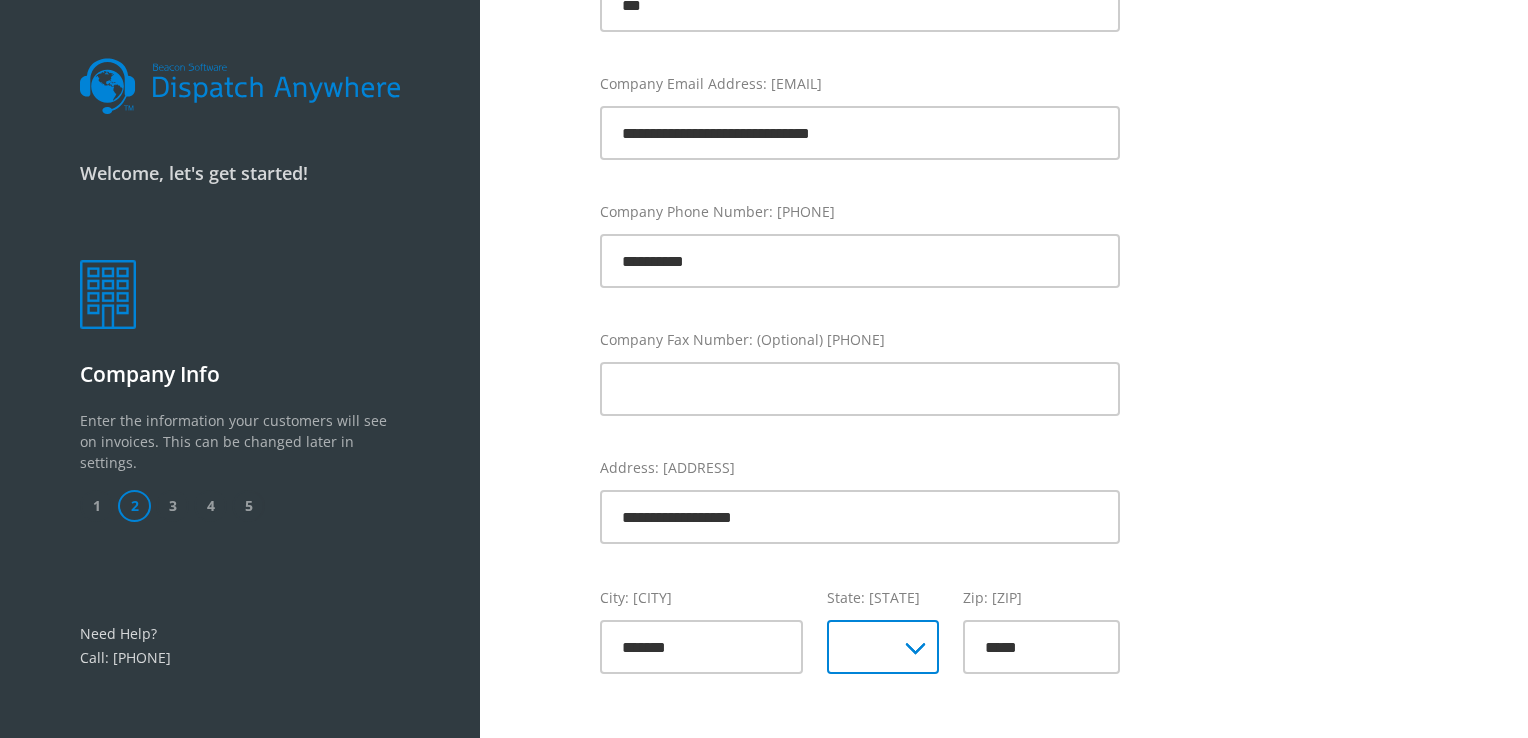 click on "**
**
**
**
**
**
**
**
**
**
**
**
**
**
**
**
**
**
**
**
**
**
**
**
**
**
**
**
** ** ** ** ** **" at bounding box center [883, 647] 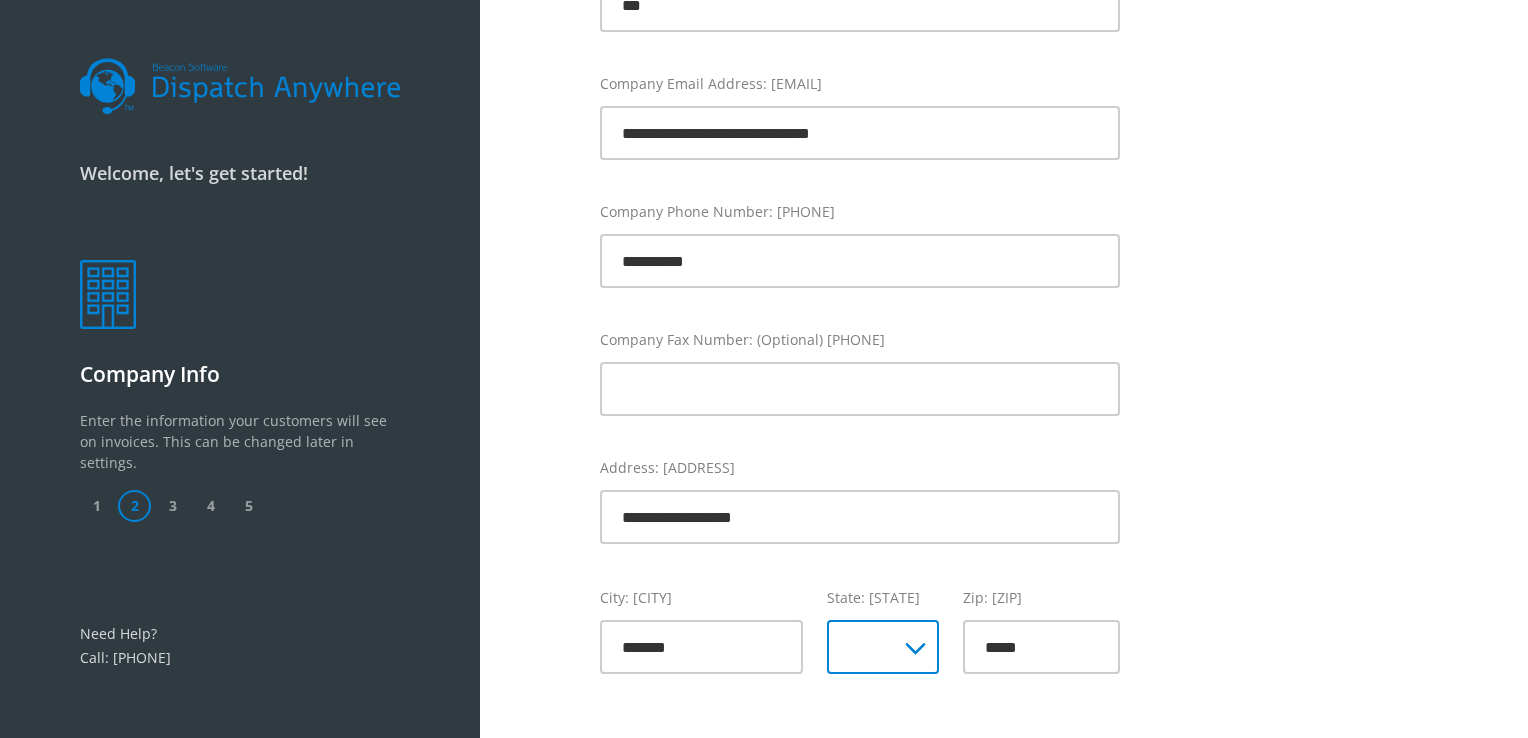 select on "**" 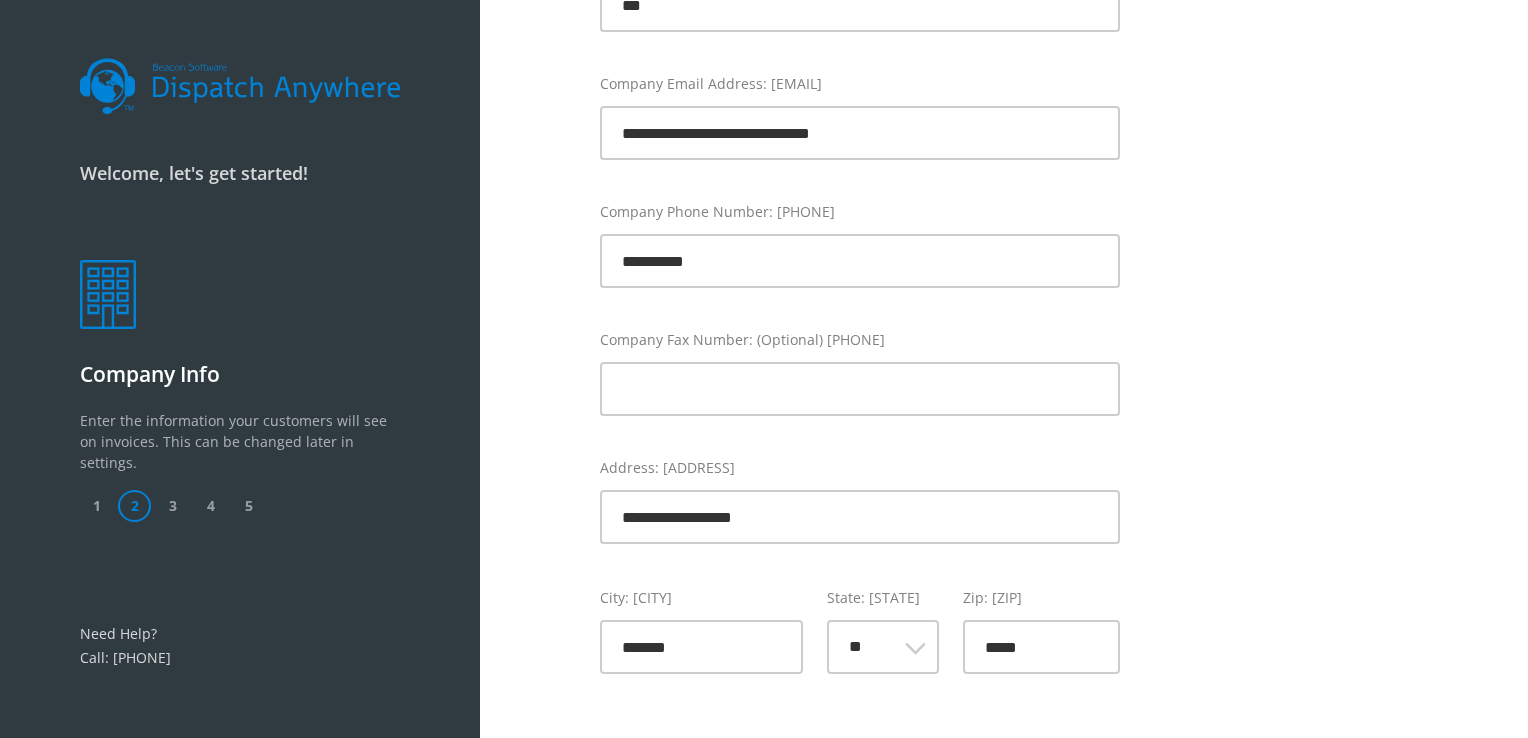 click on "Company Info
First Name:
Last Name:
Email Address:
Phone Number:
Username:
Password:
Confirm Password:
I agree to the  terms and conditions
UPLOAD LOGO  OR JUST DRAG AND DROP" at bounding box center (1004, 369) 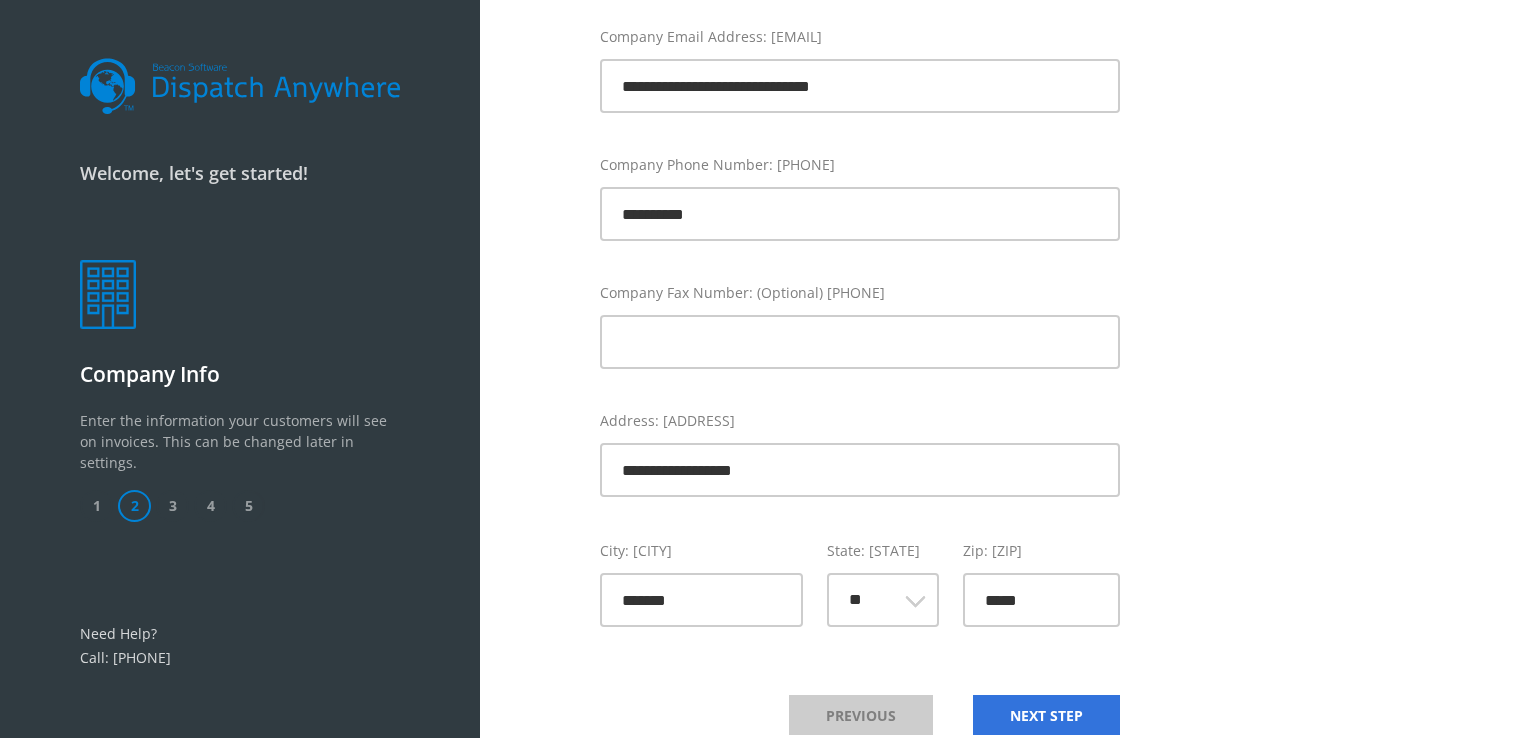 scroll, scrollTop: 451, scrollLeft: 0, axis: vertical 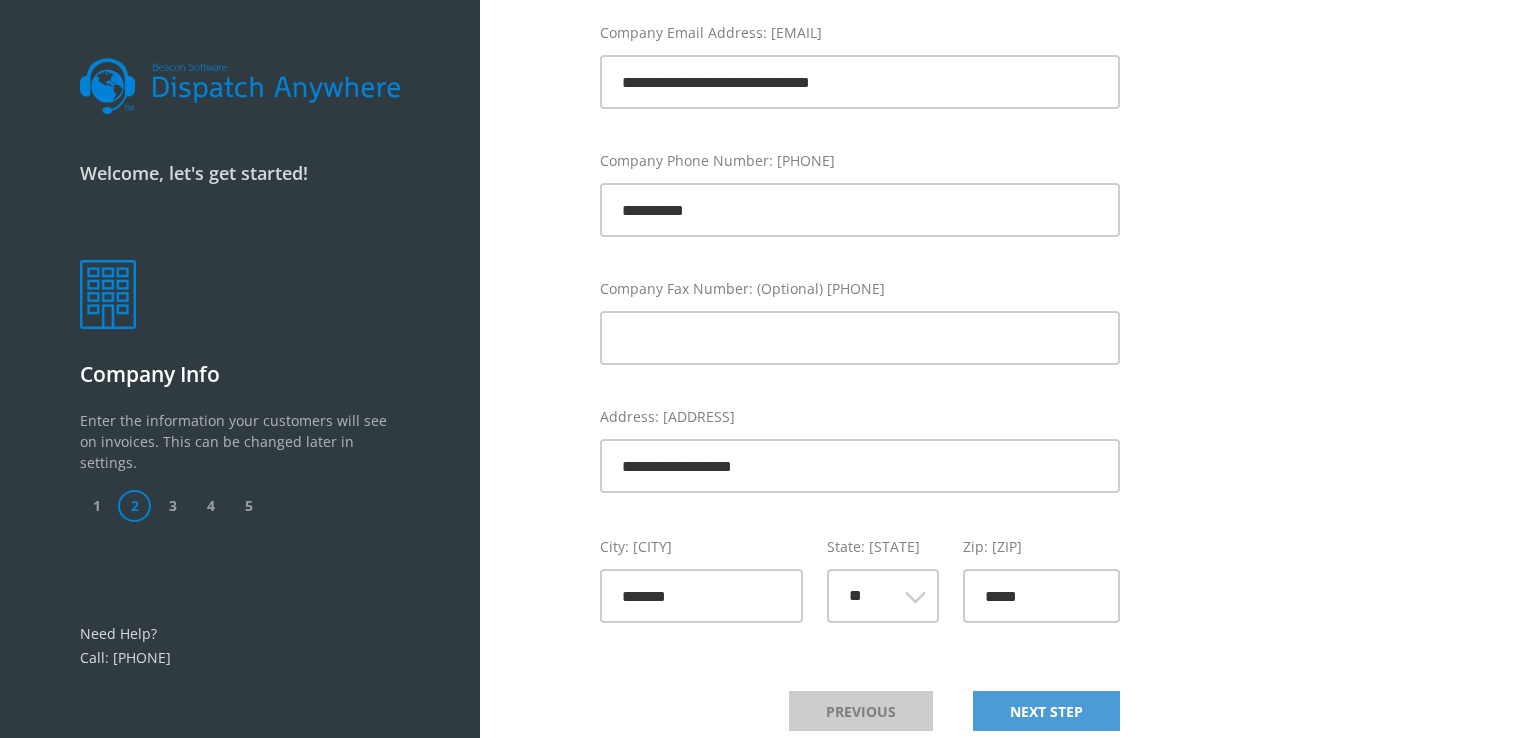 click on "NEXT STEP" at bounding box center (1046, 711) 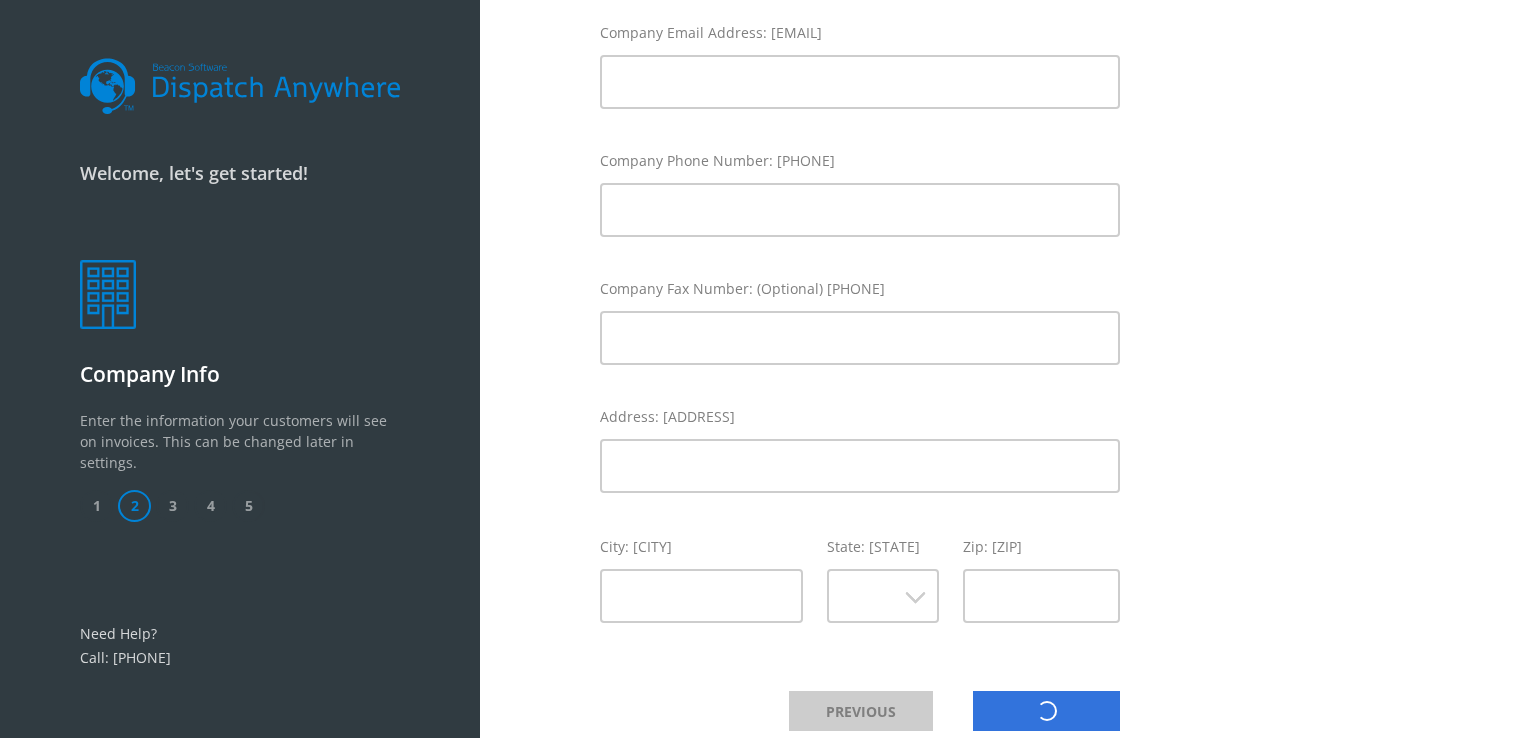 scroll, scrollTop: 0, scrollLeft: 0, axis: both 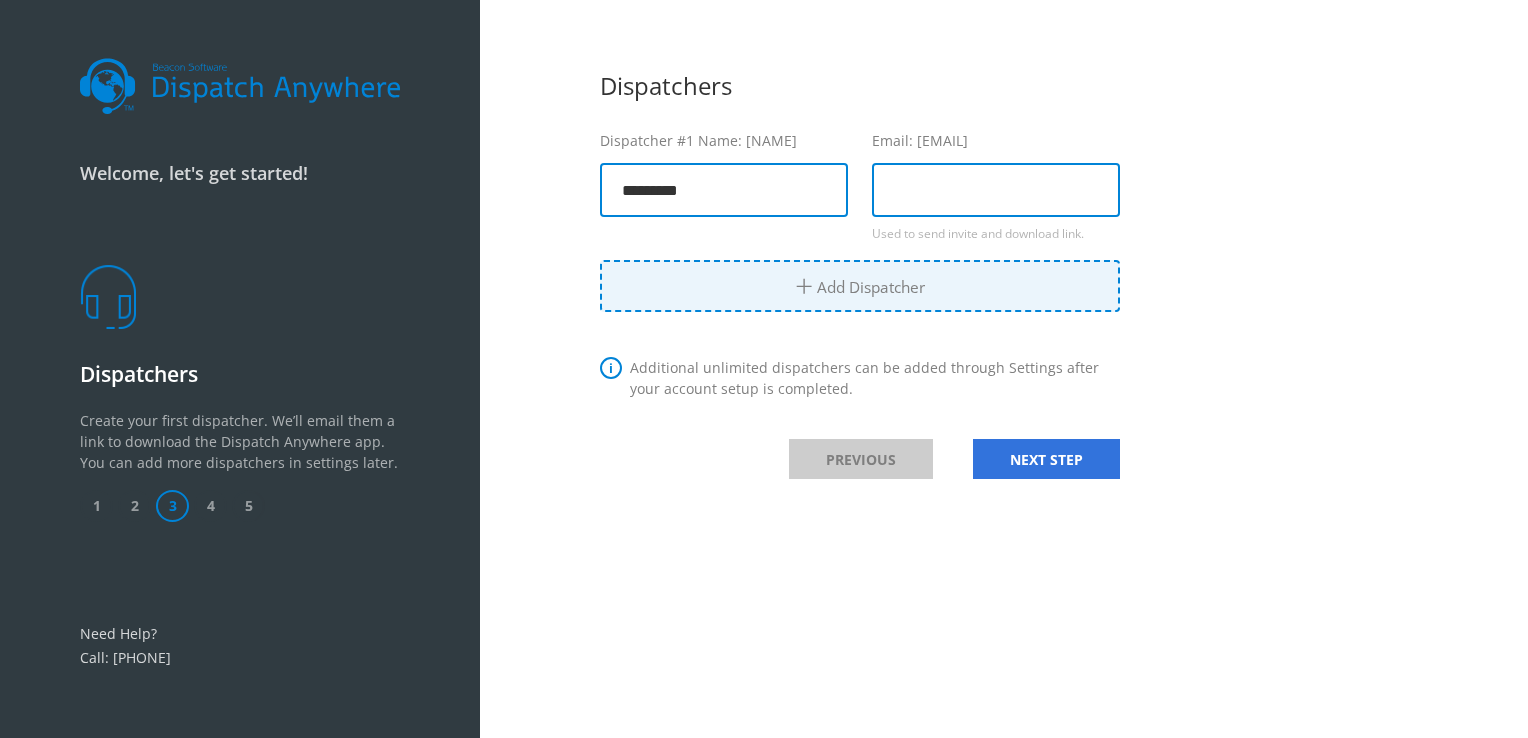 type on "*********" 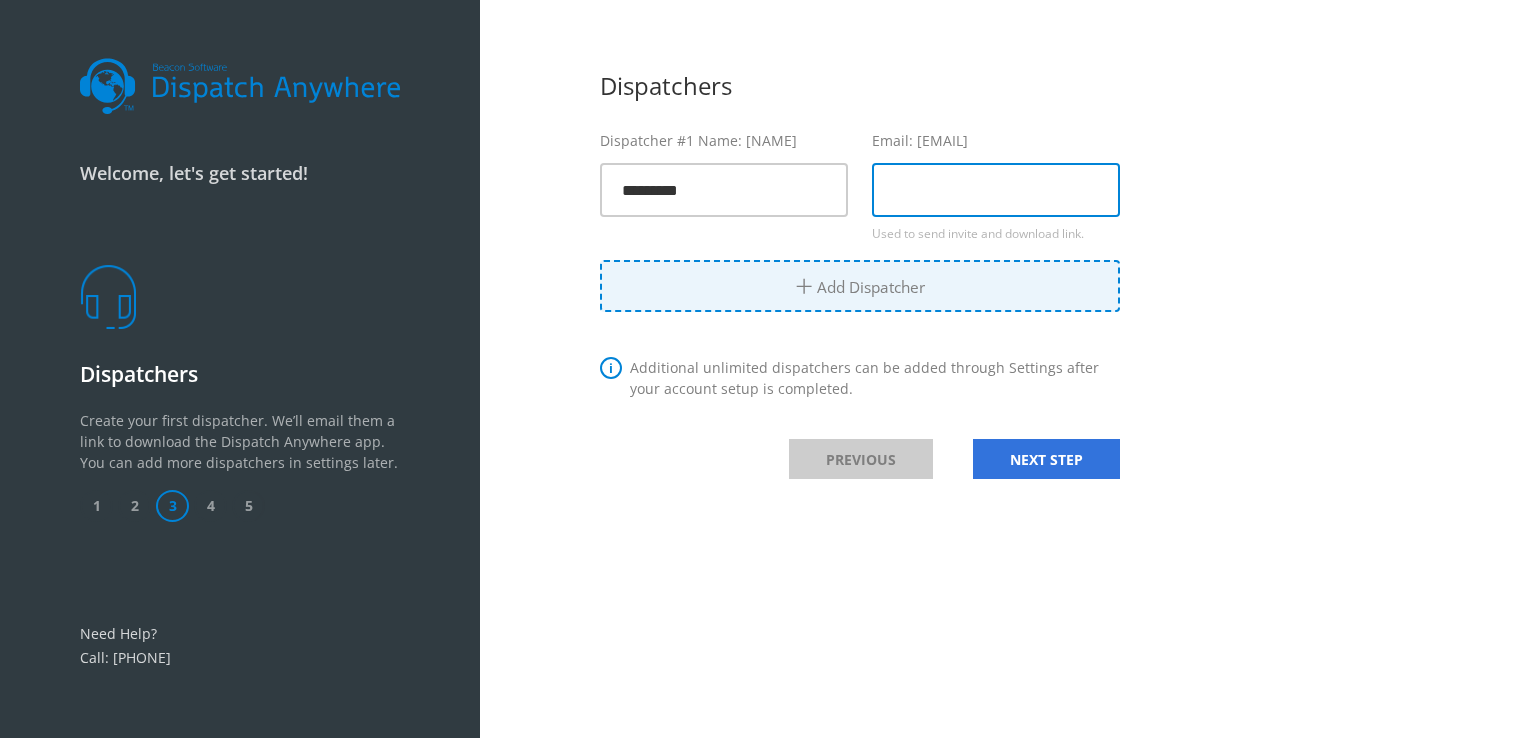 click at bounding box center (996, 190) 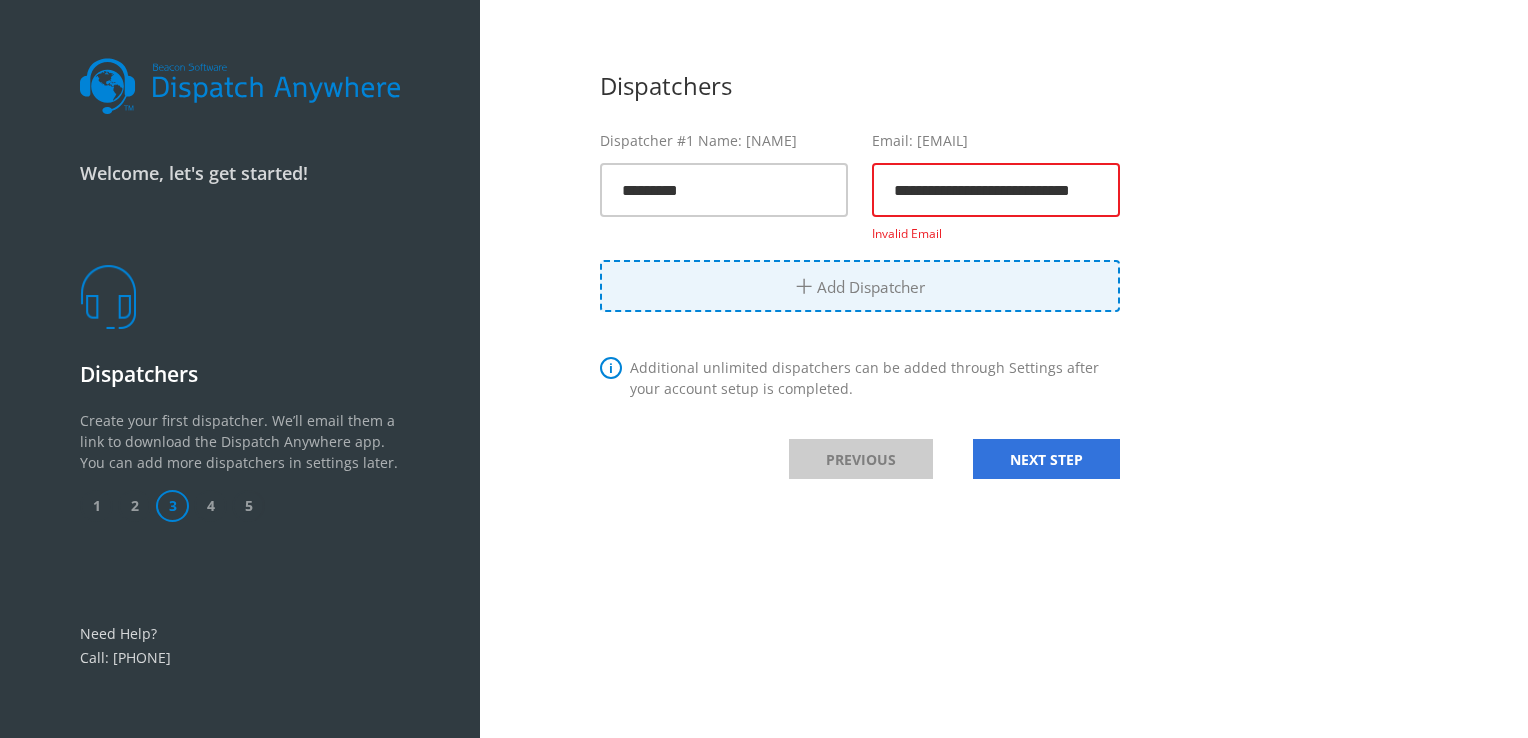 scroll, scrollTop: 0, scrollLeft: 44, axis: horizontal 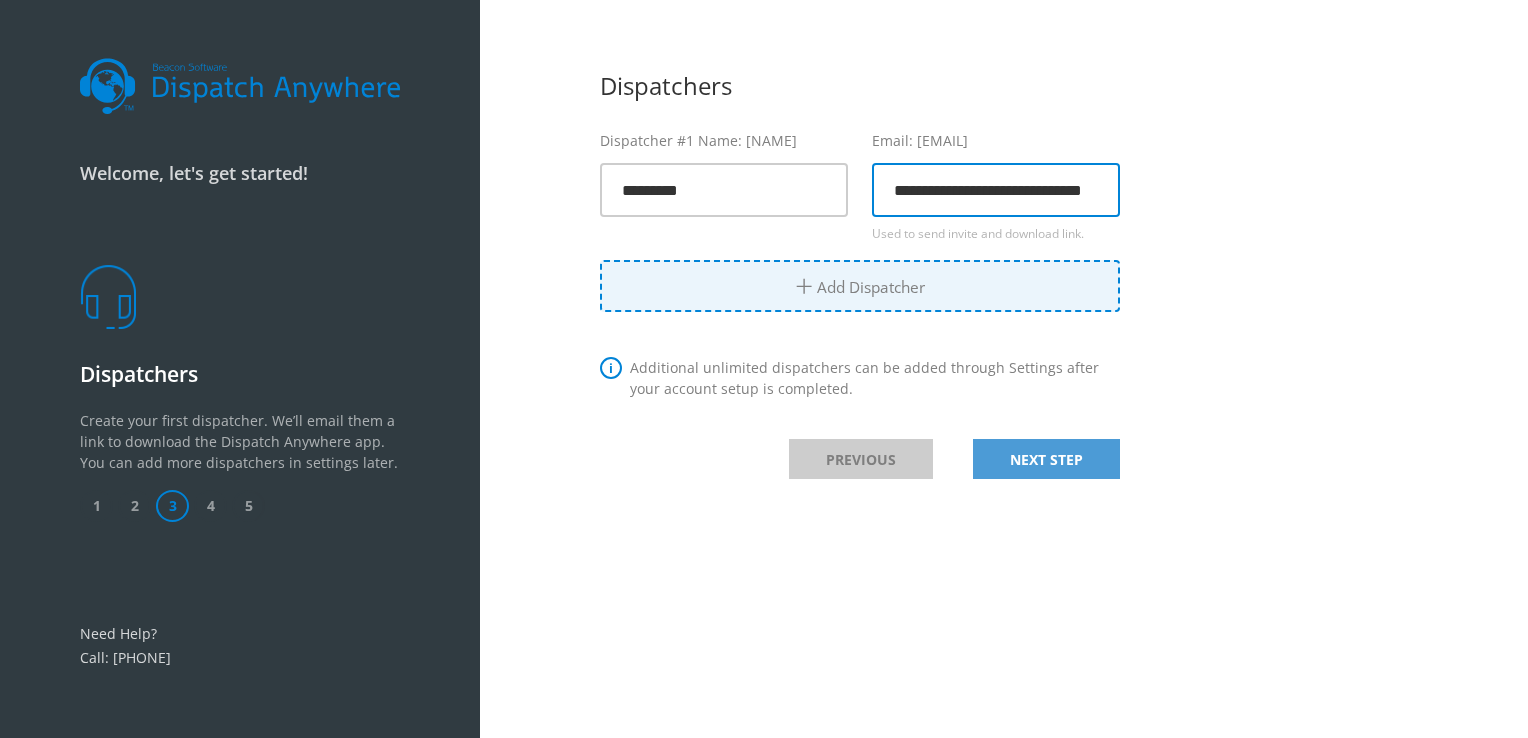 type on "**********" 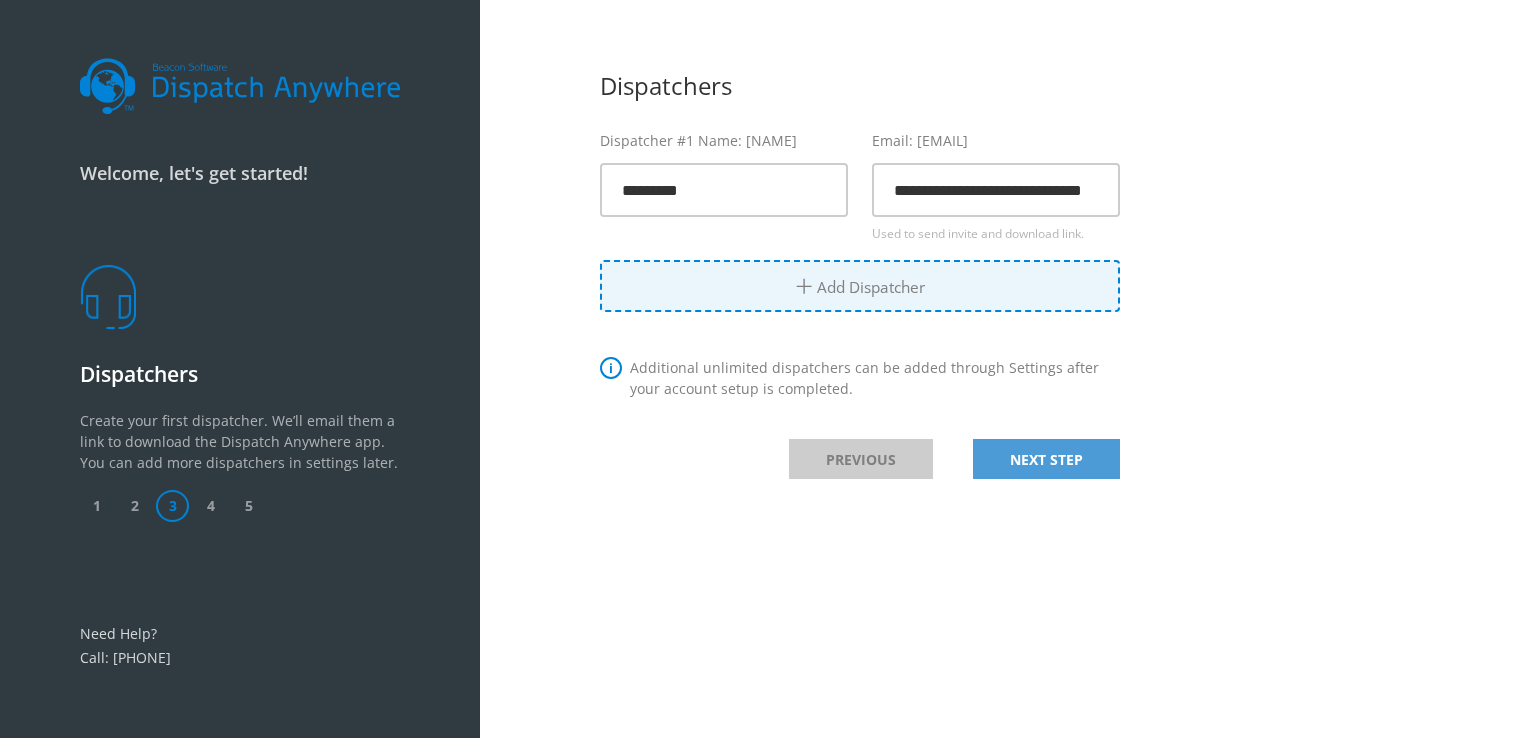 click on "NEXT STEP" at bounding box center (1046, 459) 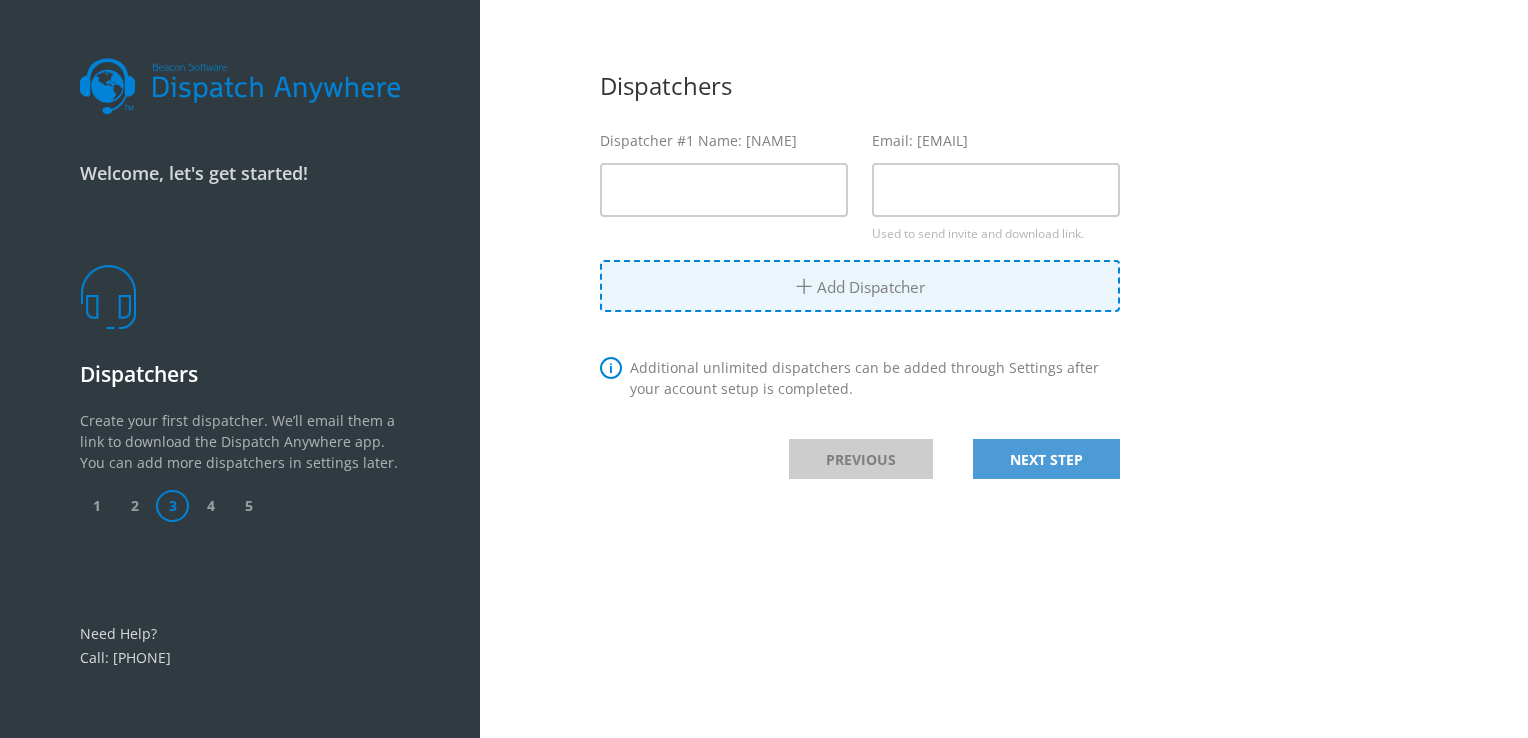 scroll, scrollTop: 0, scrollLeft: 0, axis: both 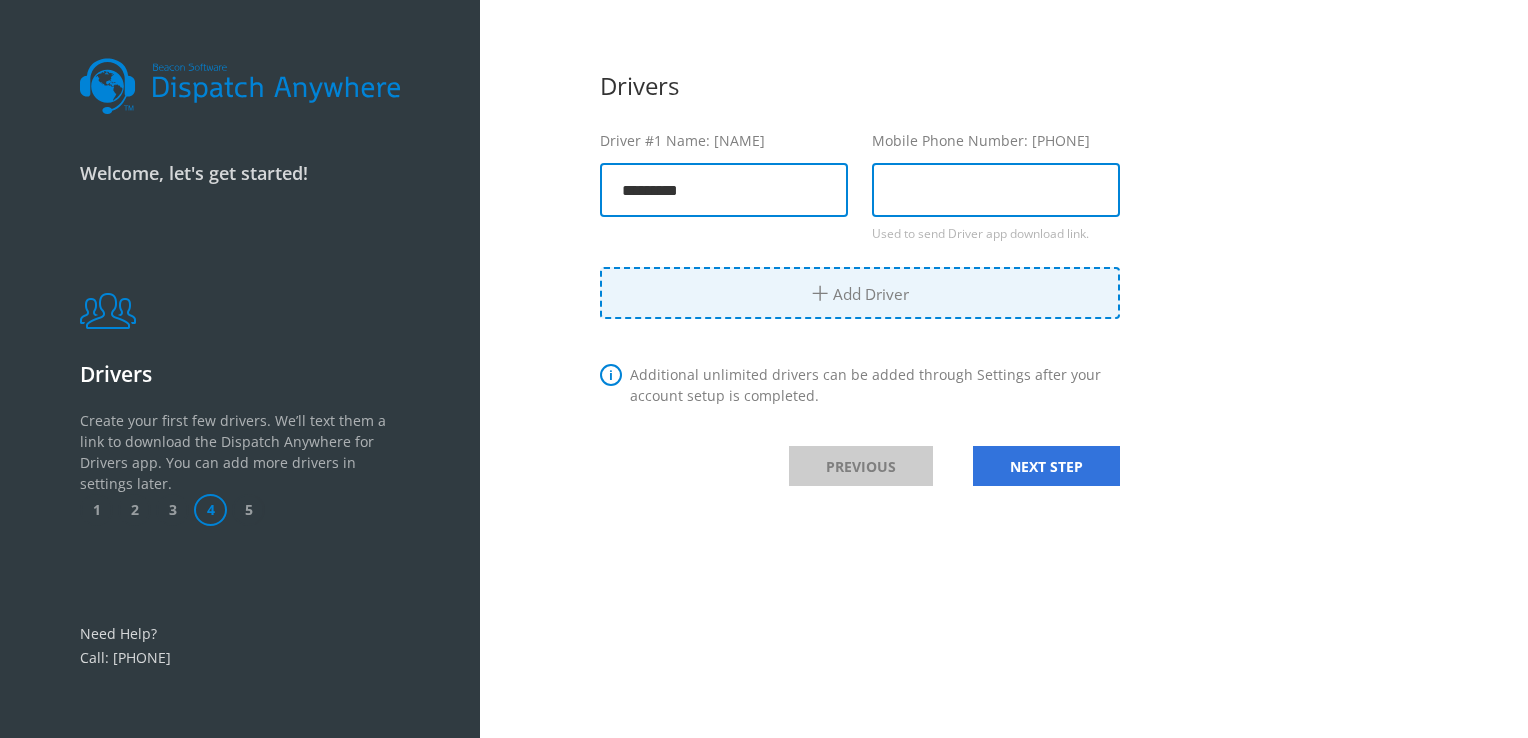 type on "*********" 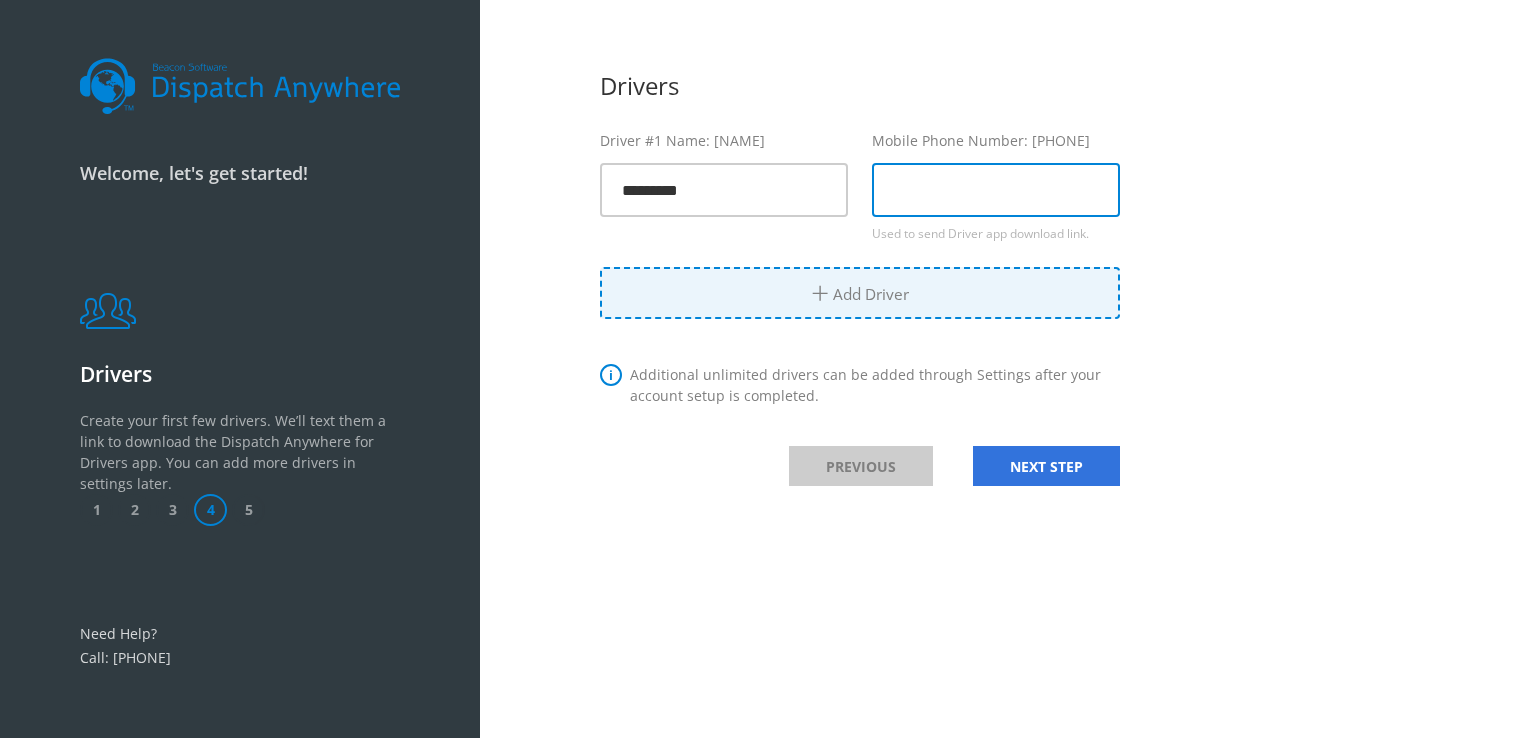 click at bounding box center (996, 190) 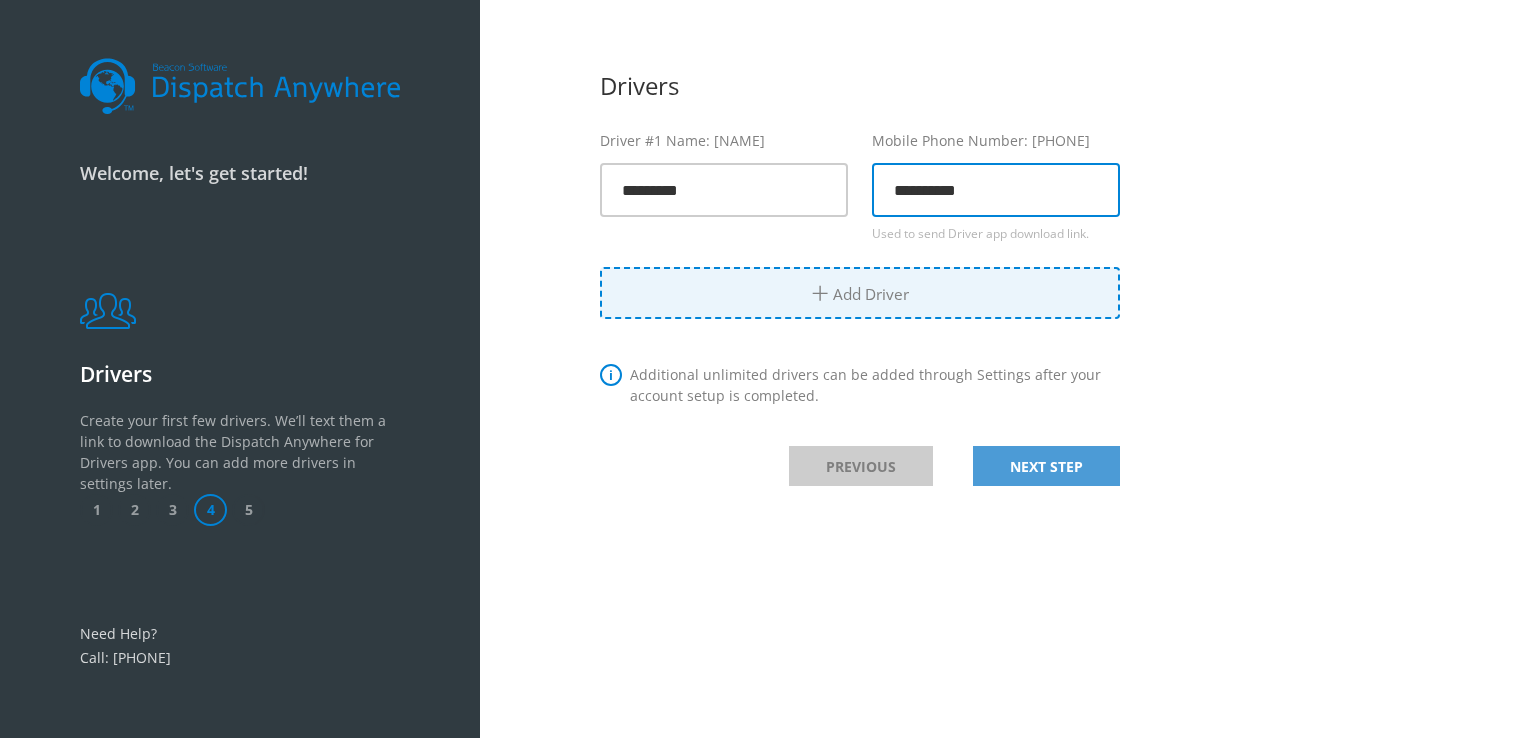 type on "**********" 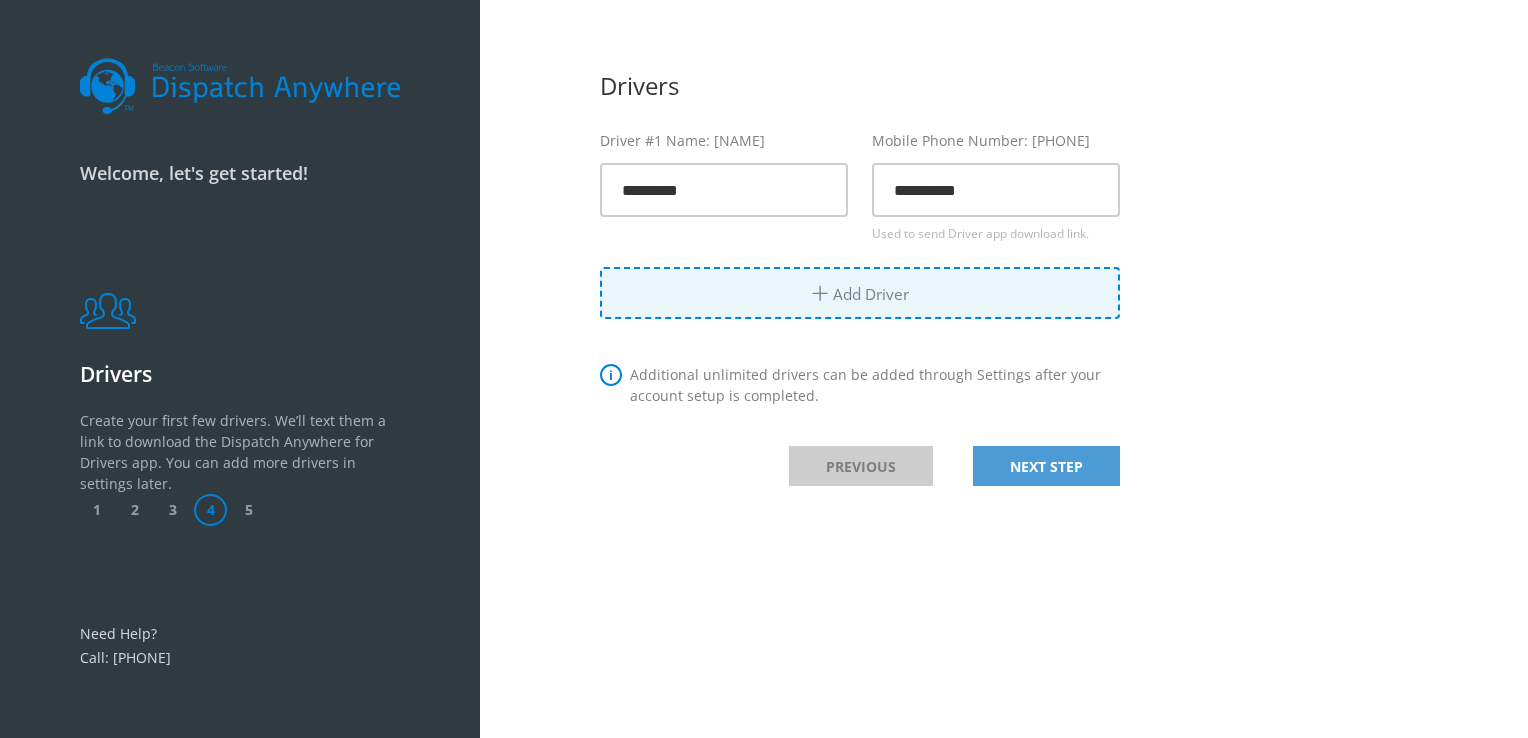 click on "NEXT STEP" at bounding box center [1046, 466] 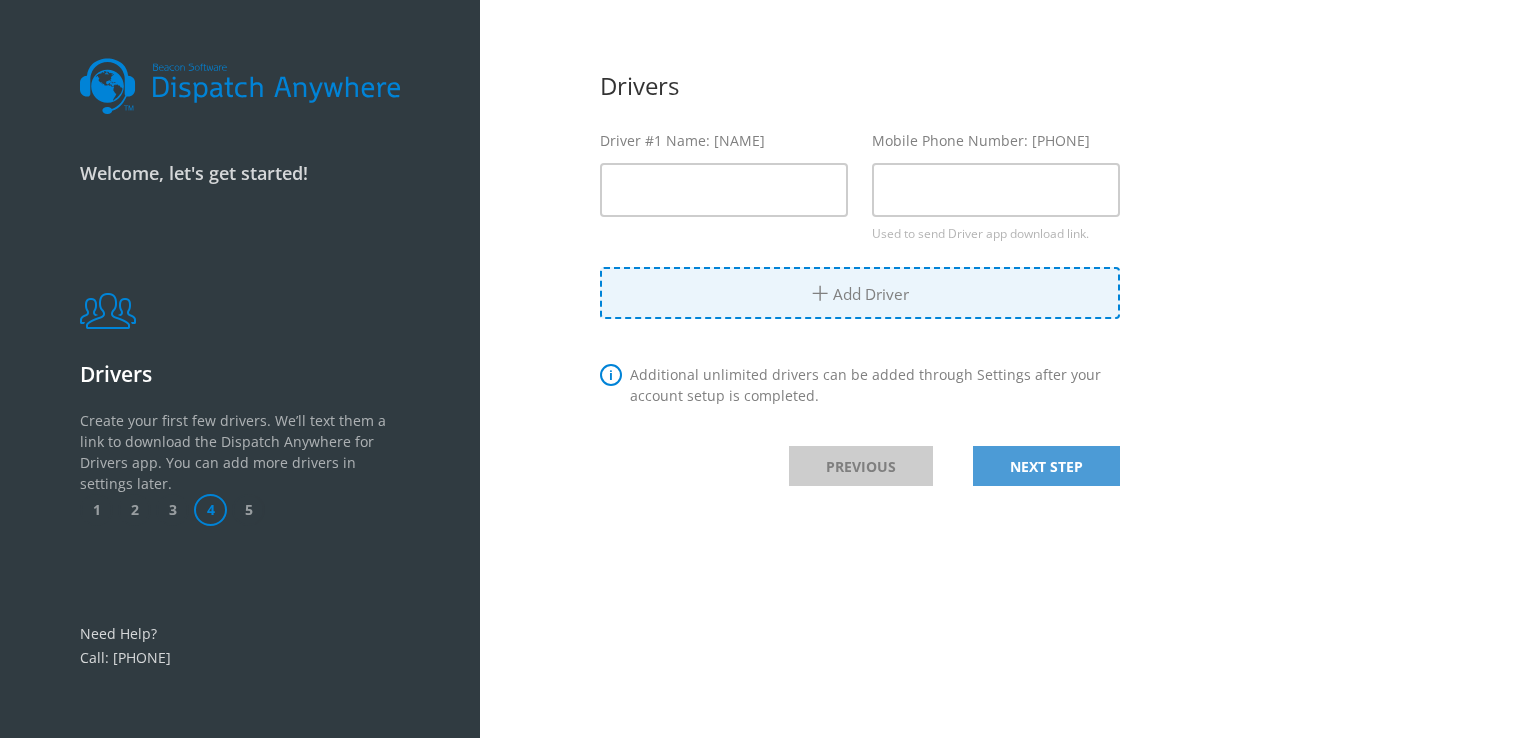 select 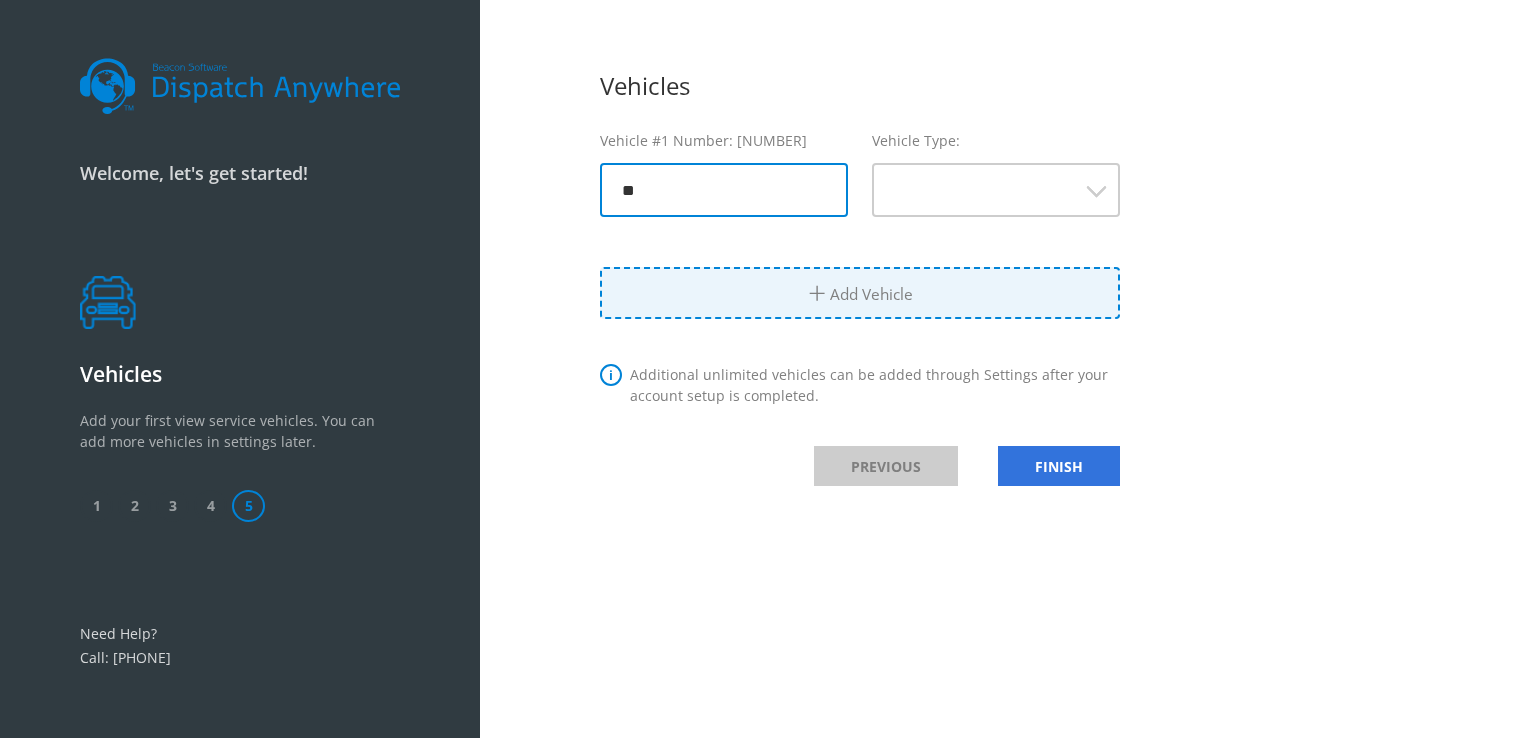 type on "*" 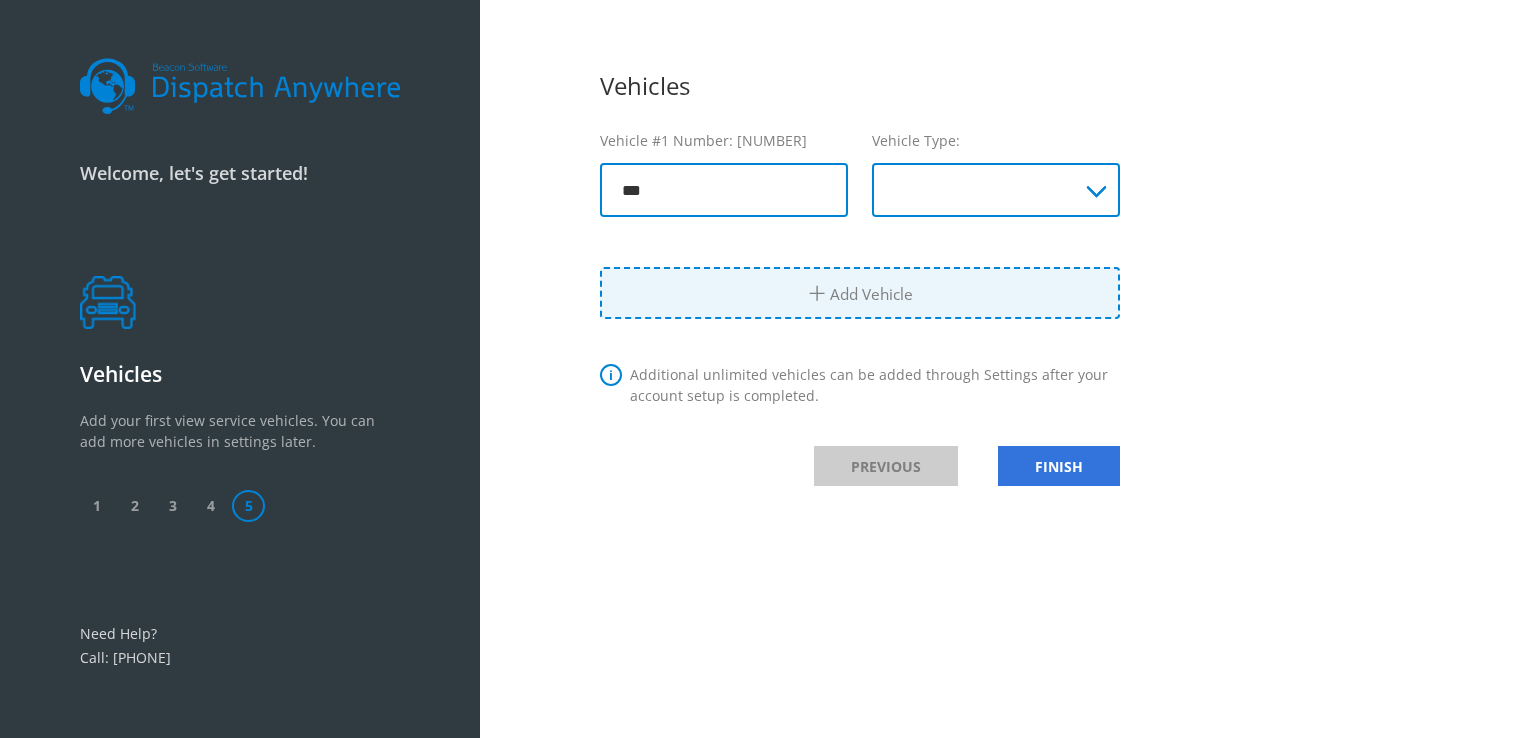 type on "***" 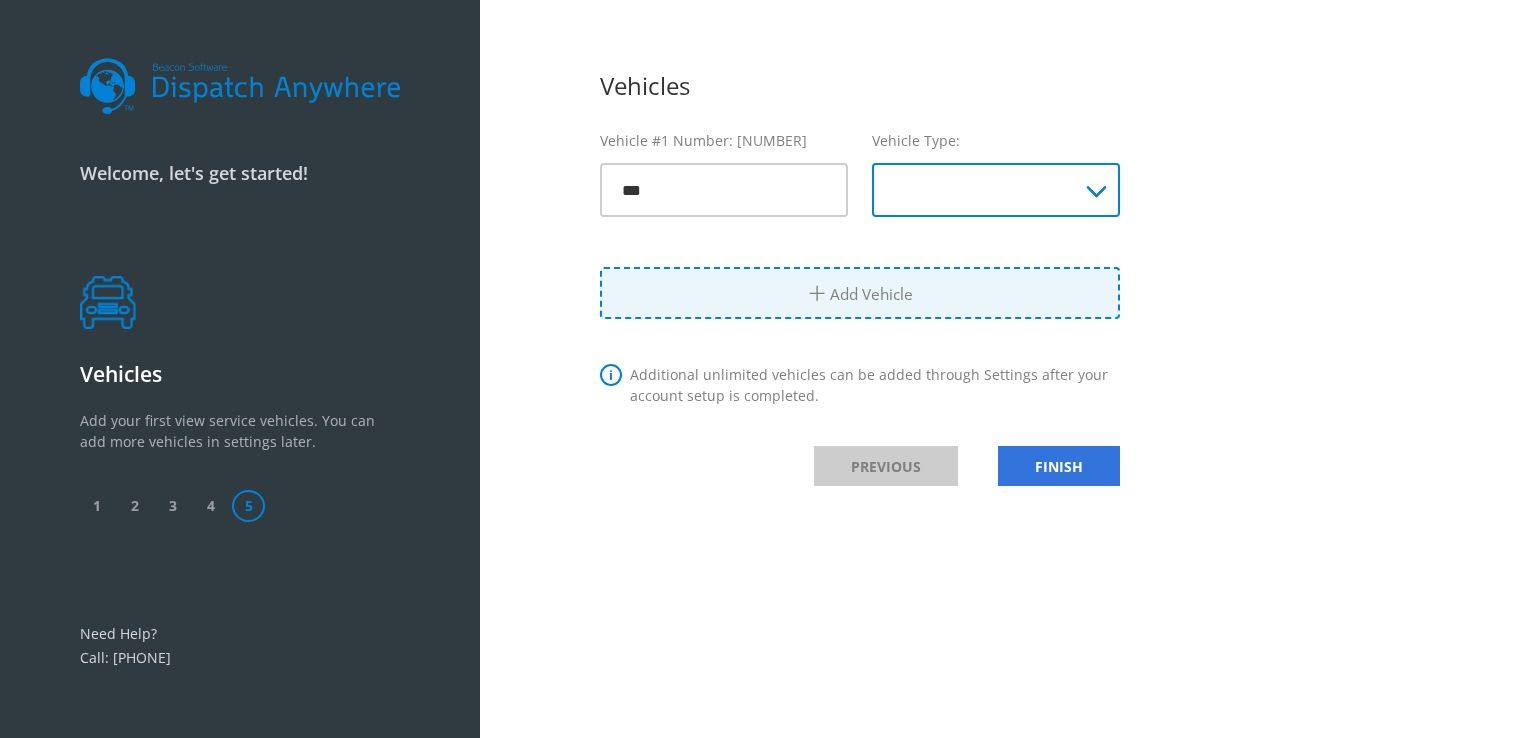 click on "**********" at bounding box center [996, 190] 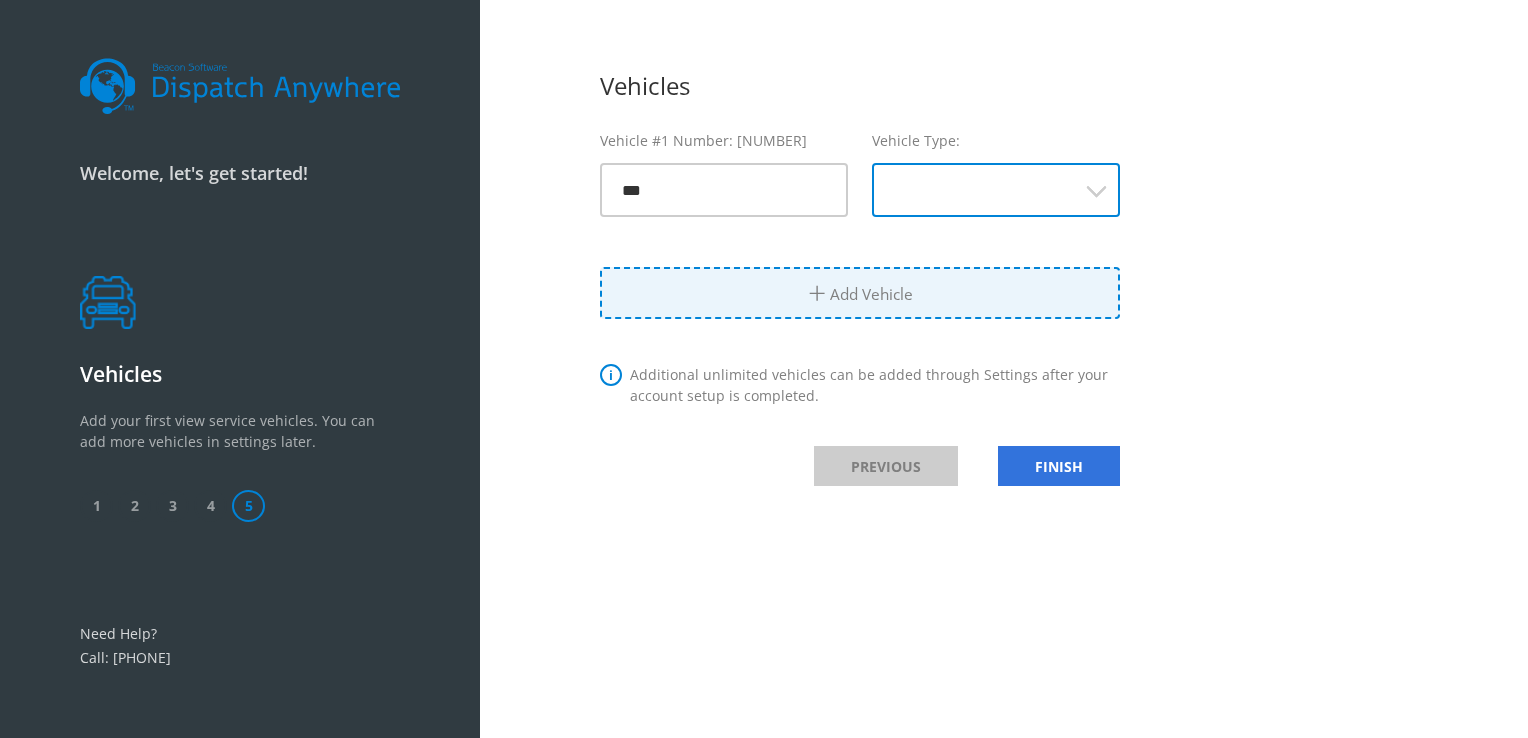 select on "*****" 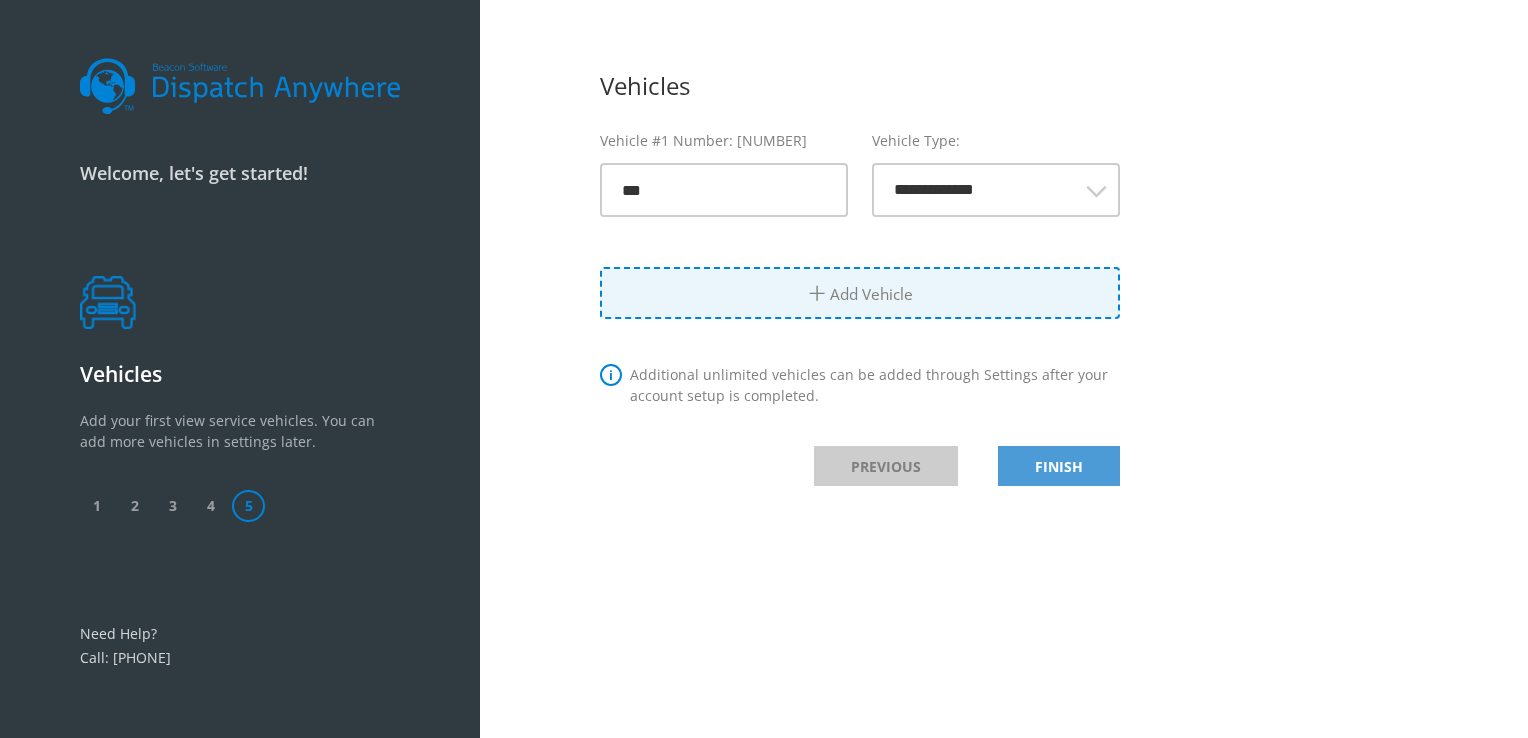 click on "FINISH" at bounding box center (1059, 466) 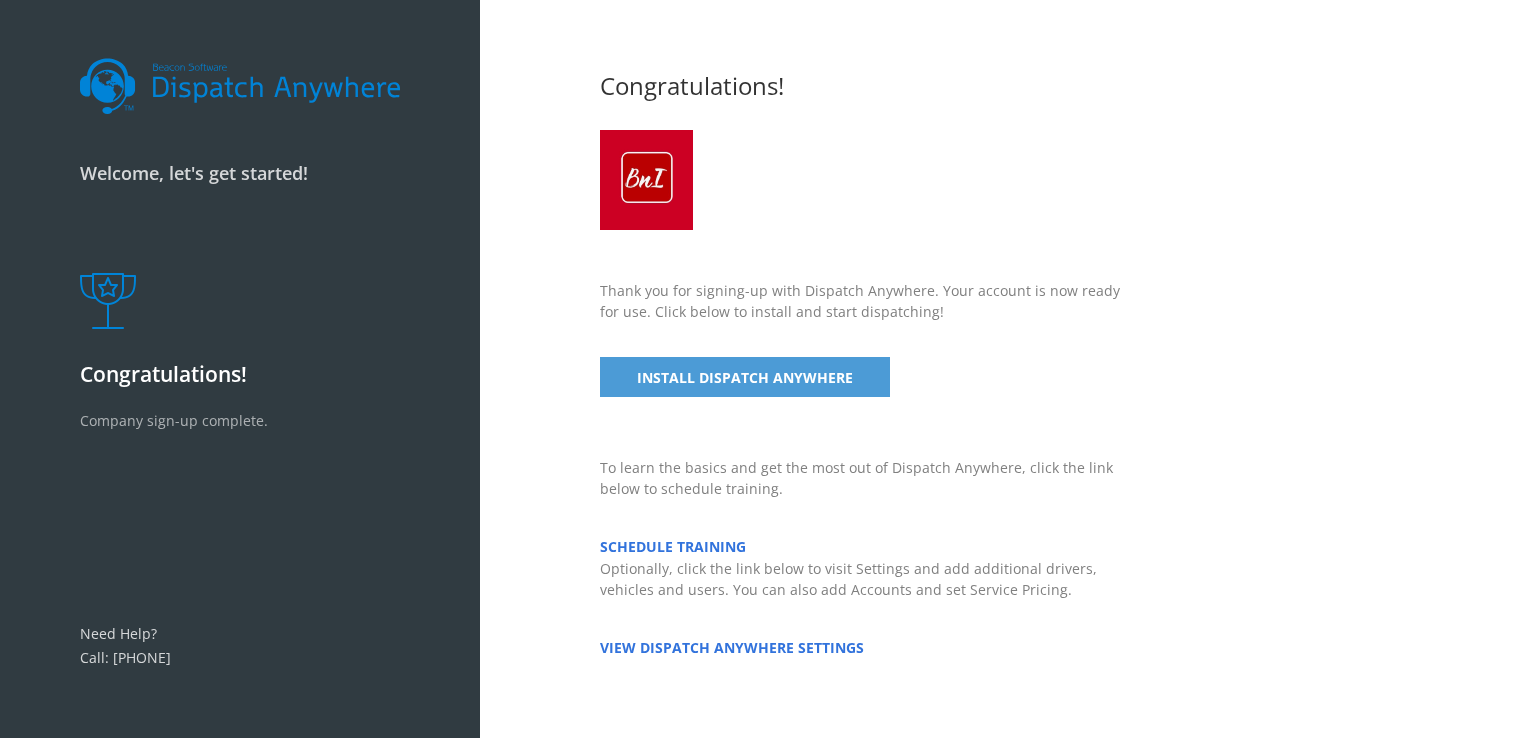 click on "INSTALL DISPATCH ANYWHERE" at bounding box center (745, 377) 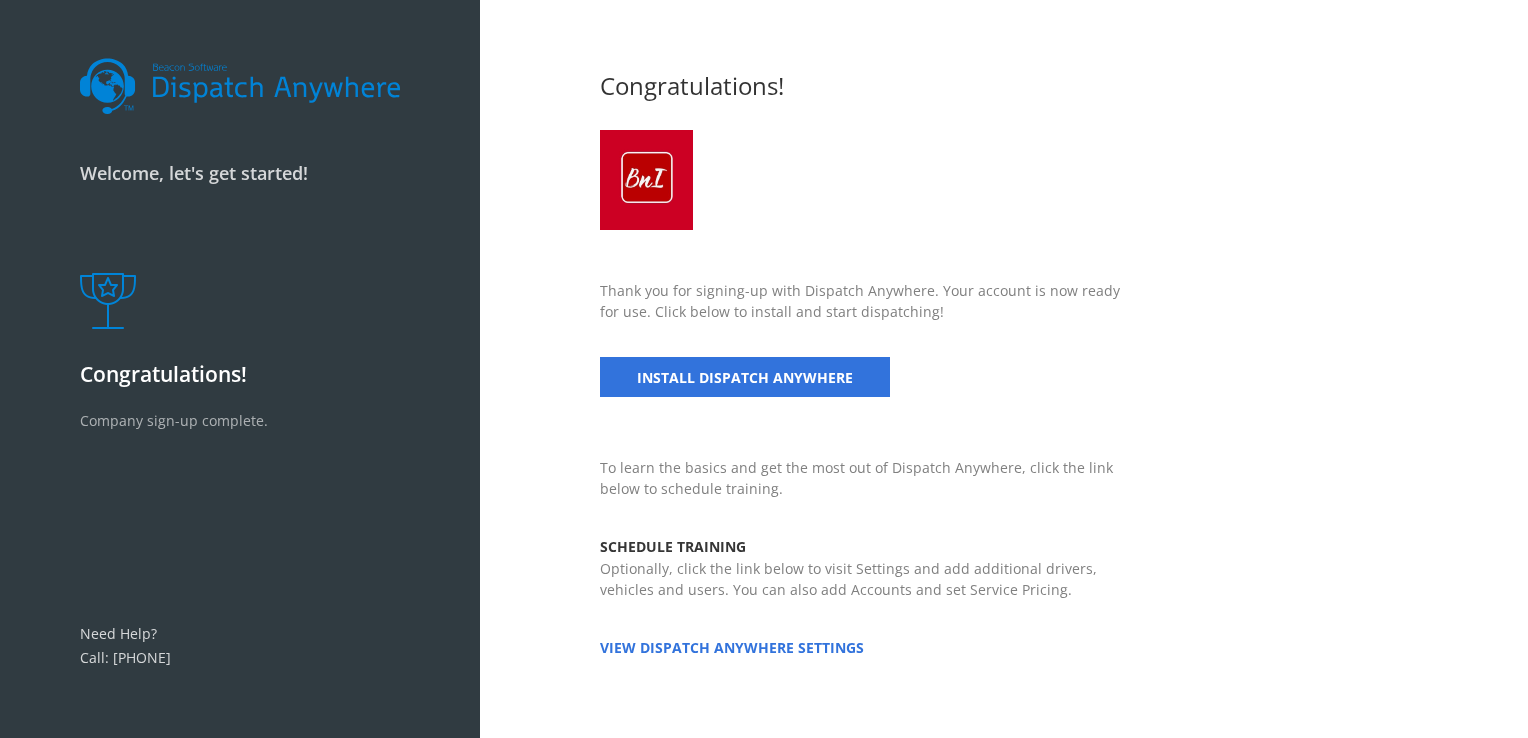 click on "SCHEDULE TRAINING" at bounding box center [673, 546] 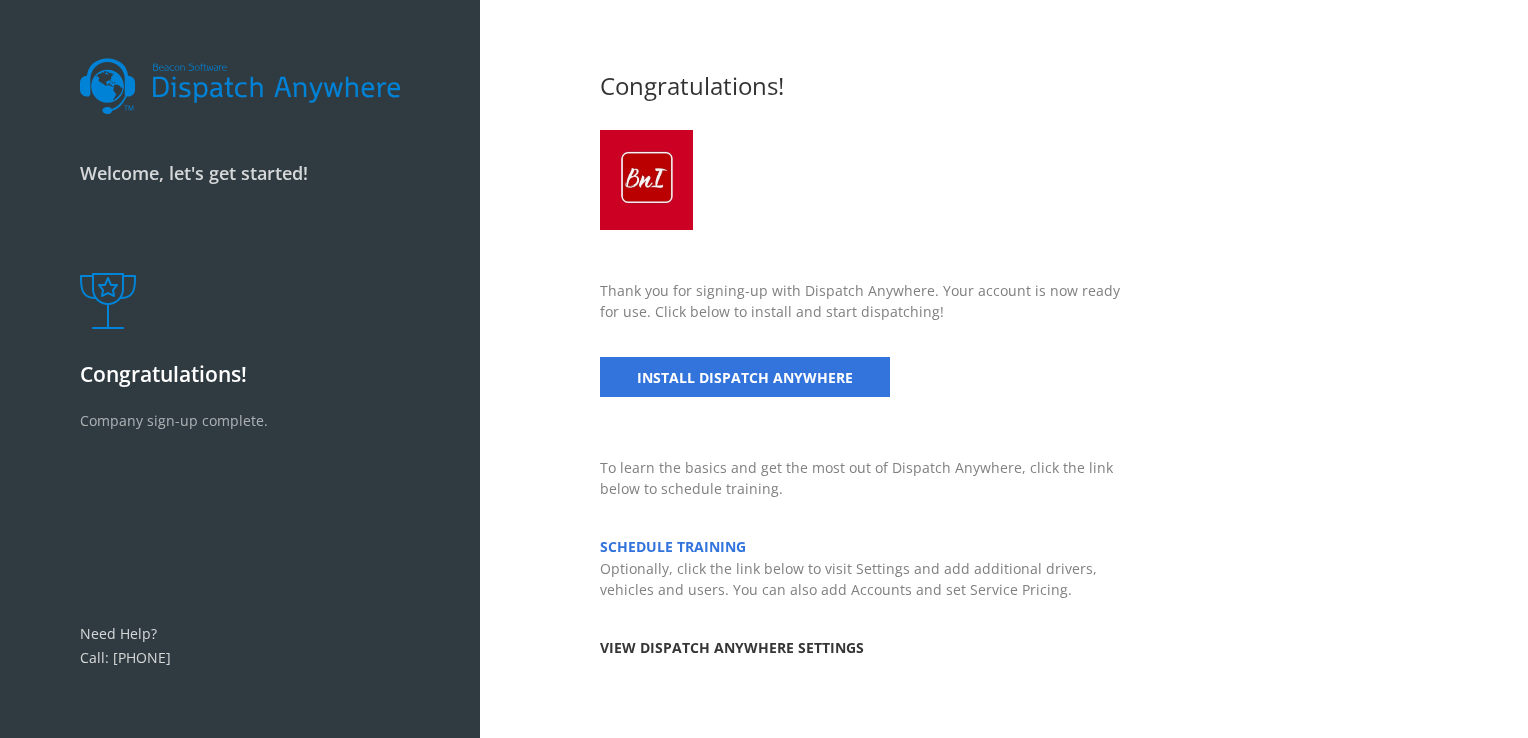 click on "VIEW DISPATCH ANYWHERE SETTINGS" at bounding box center [732, 647] 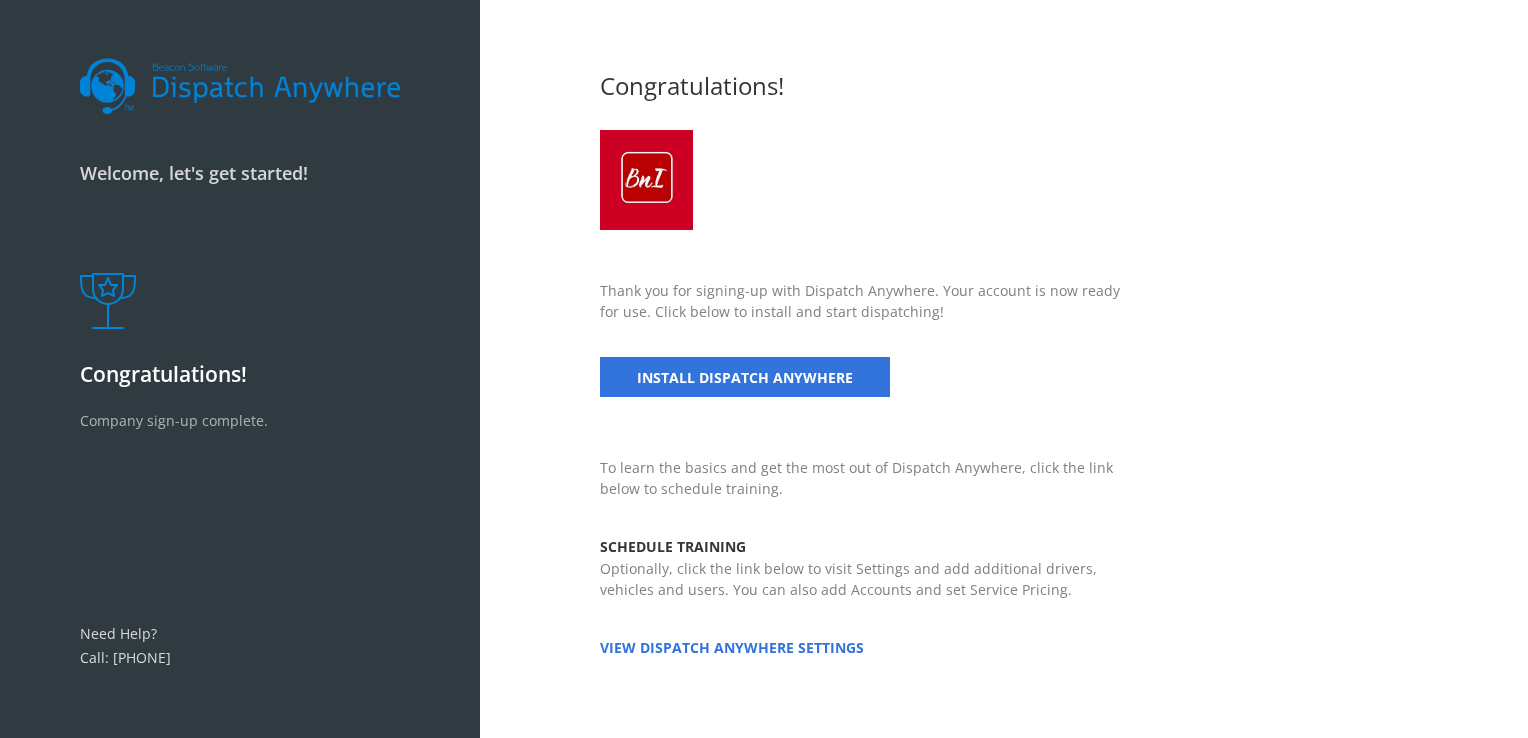 click on "SCHEDULE TRAINING" at bounding box center [673, 546] 